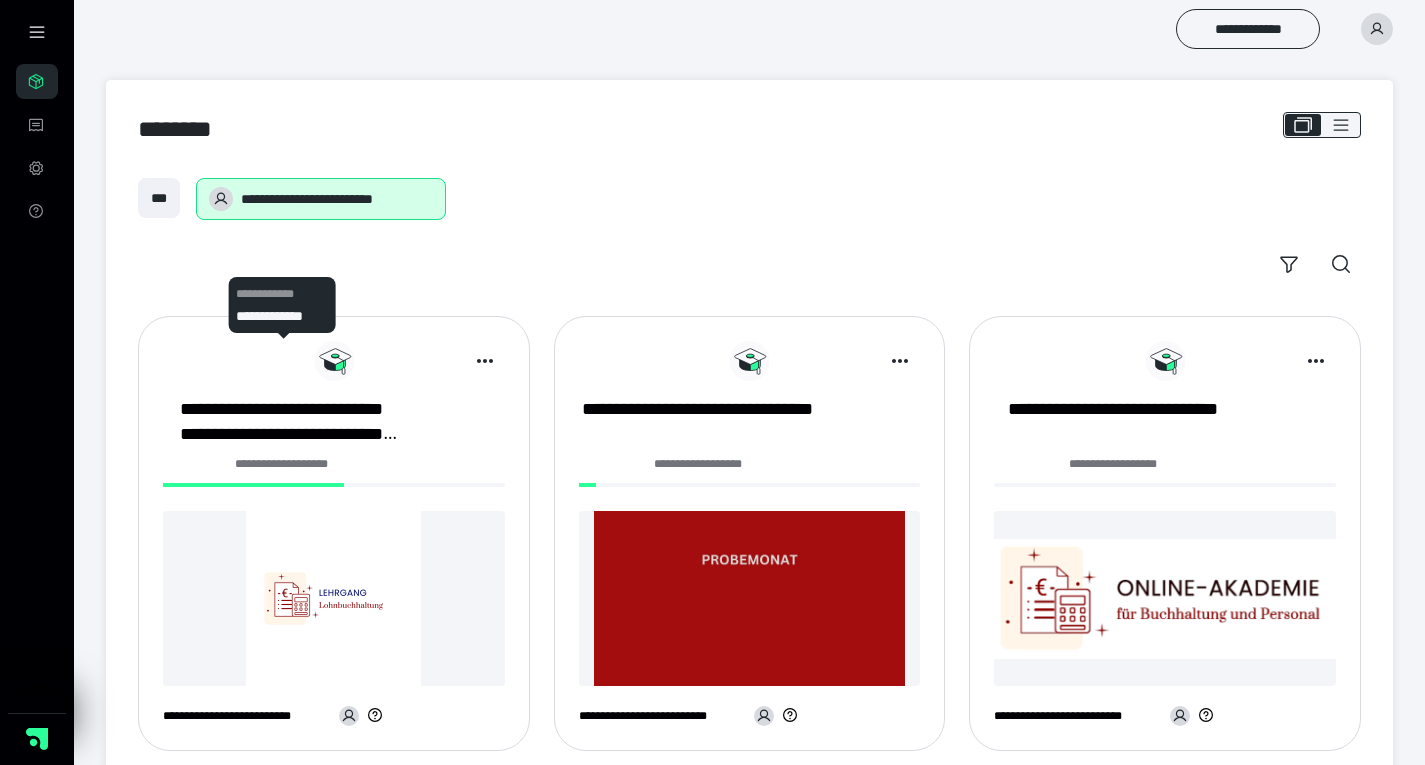 scroll, scrollTop: 0, scrollLeft: 0, axis: both 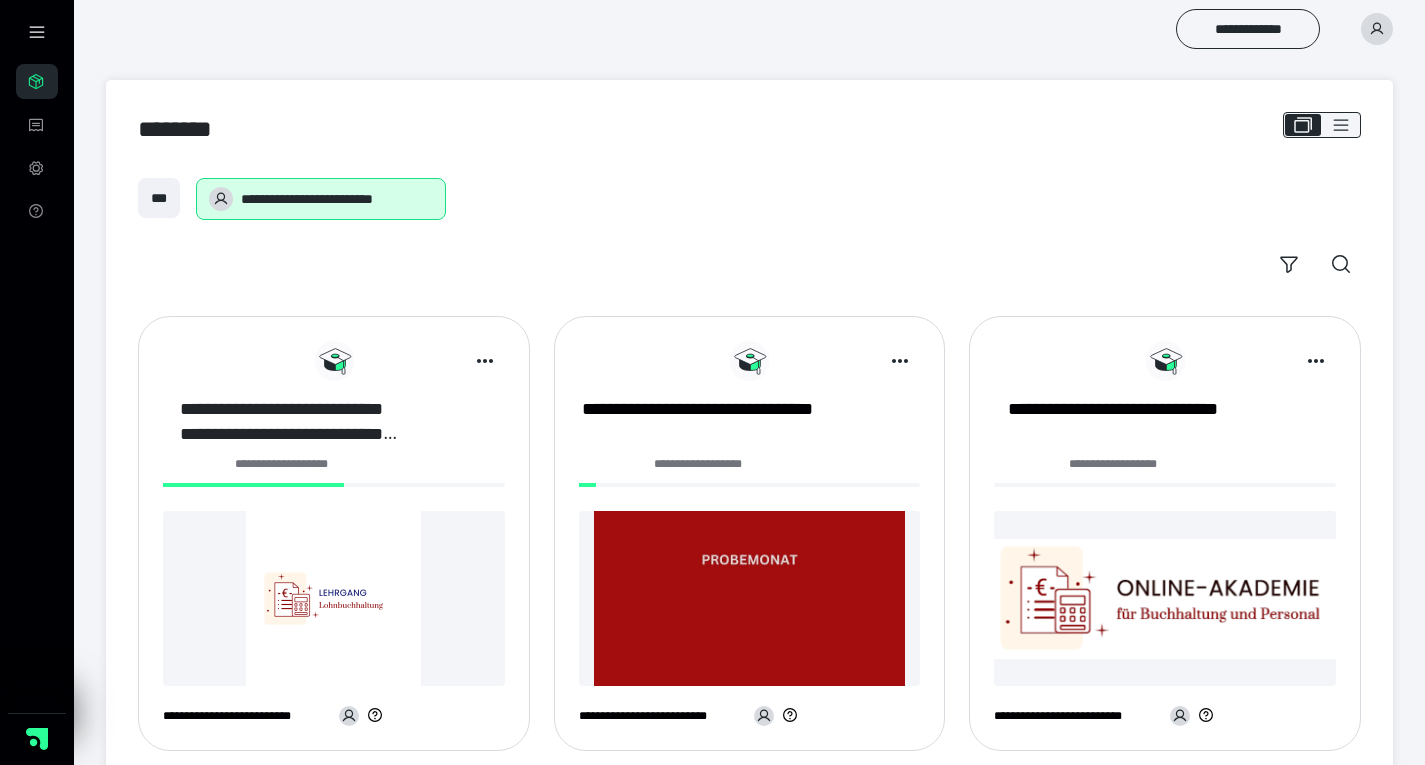 click on "**********" at bounding box center [282, 422] 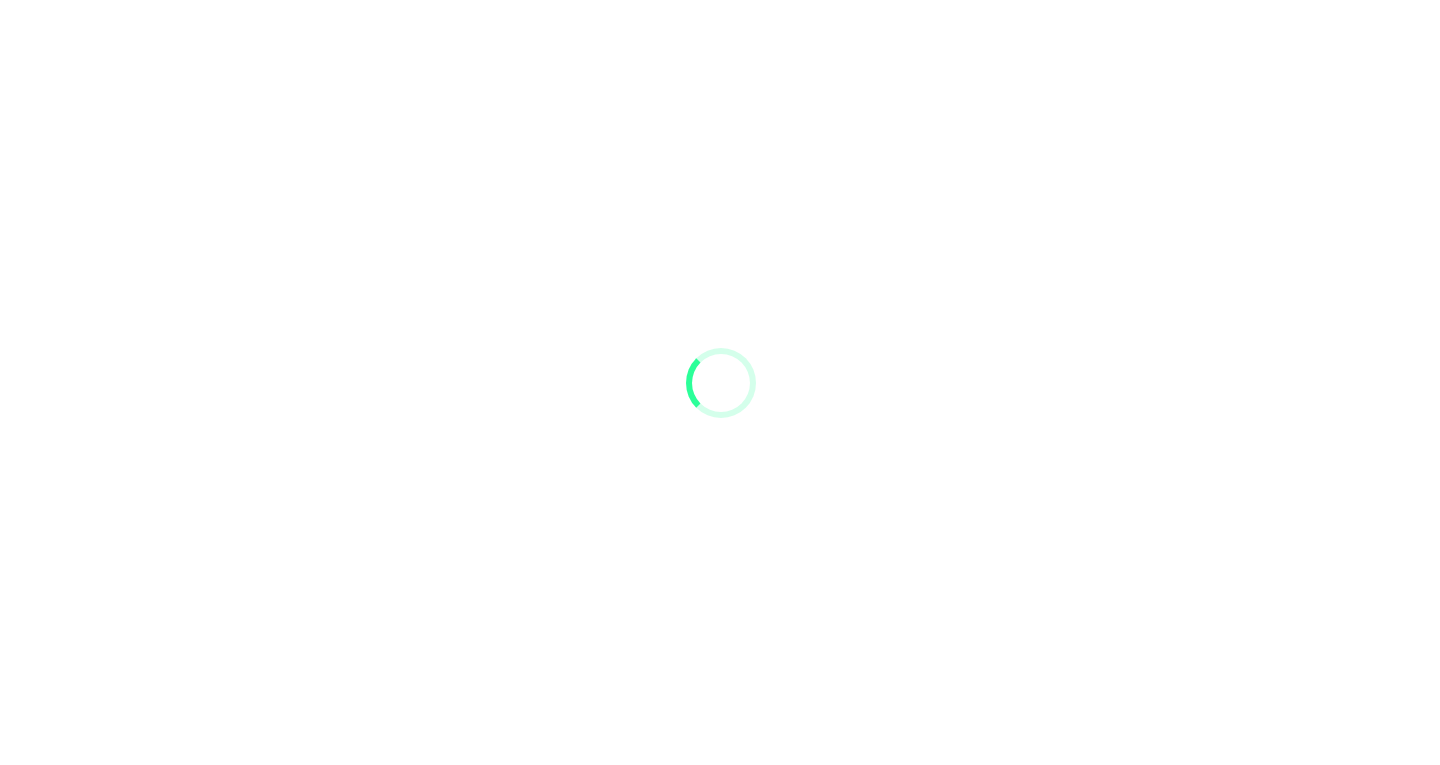 scroll, scrollTop: 0, scrollLeft: 0, axis: both 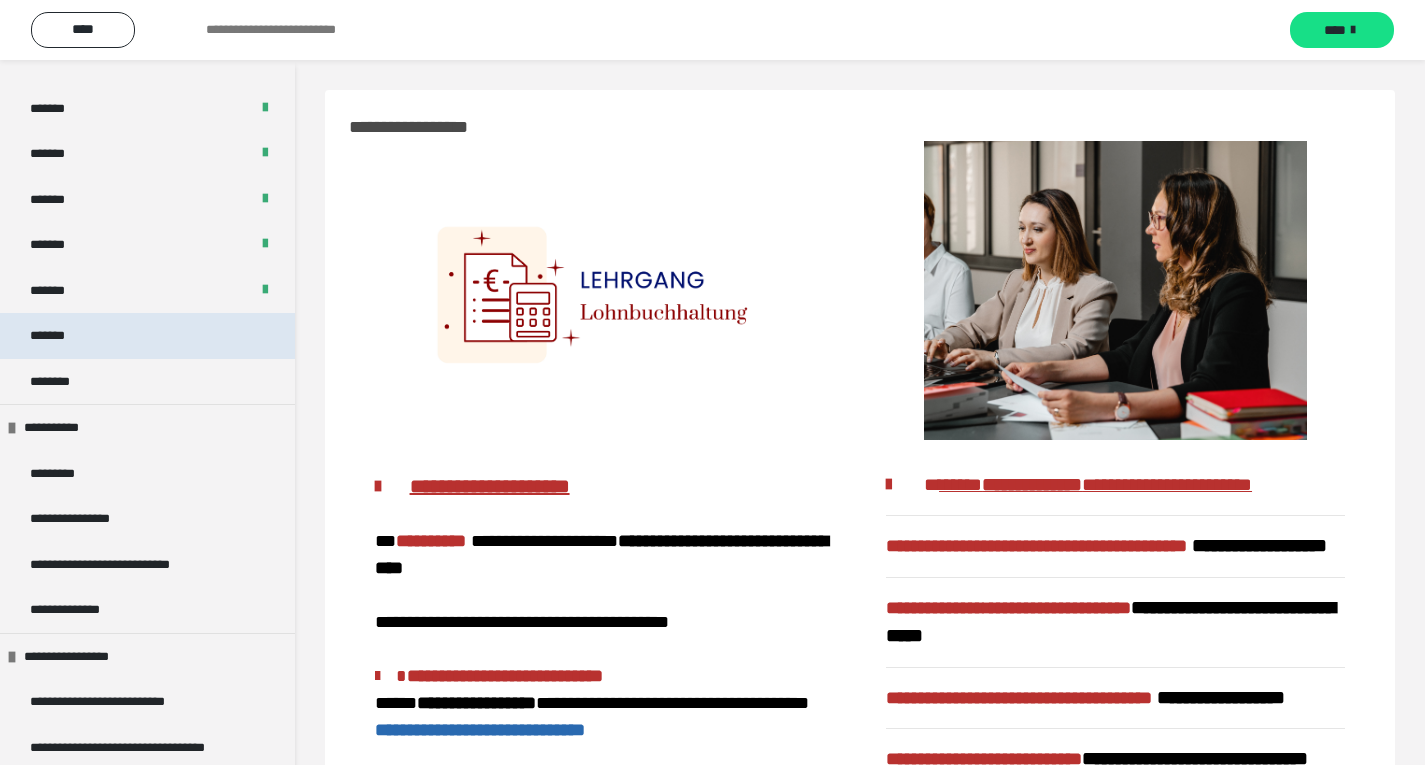 click on "*******" at bounding box center [147, 336] 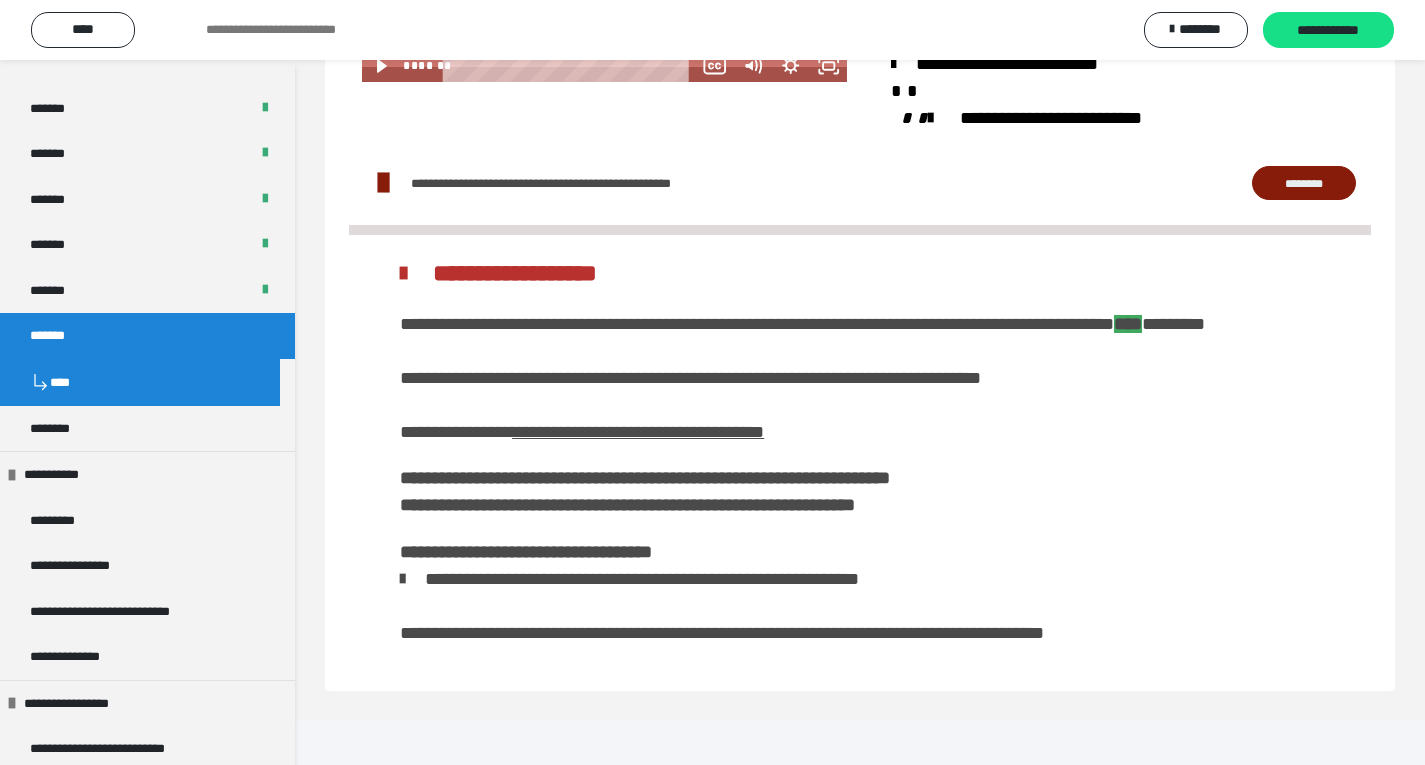 scroll, scrollTop: 2605, scrollLeft: 0, axis: vertical 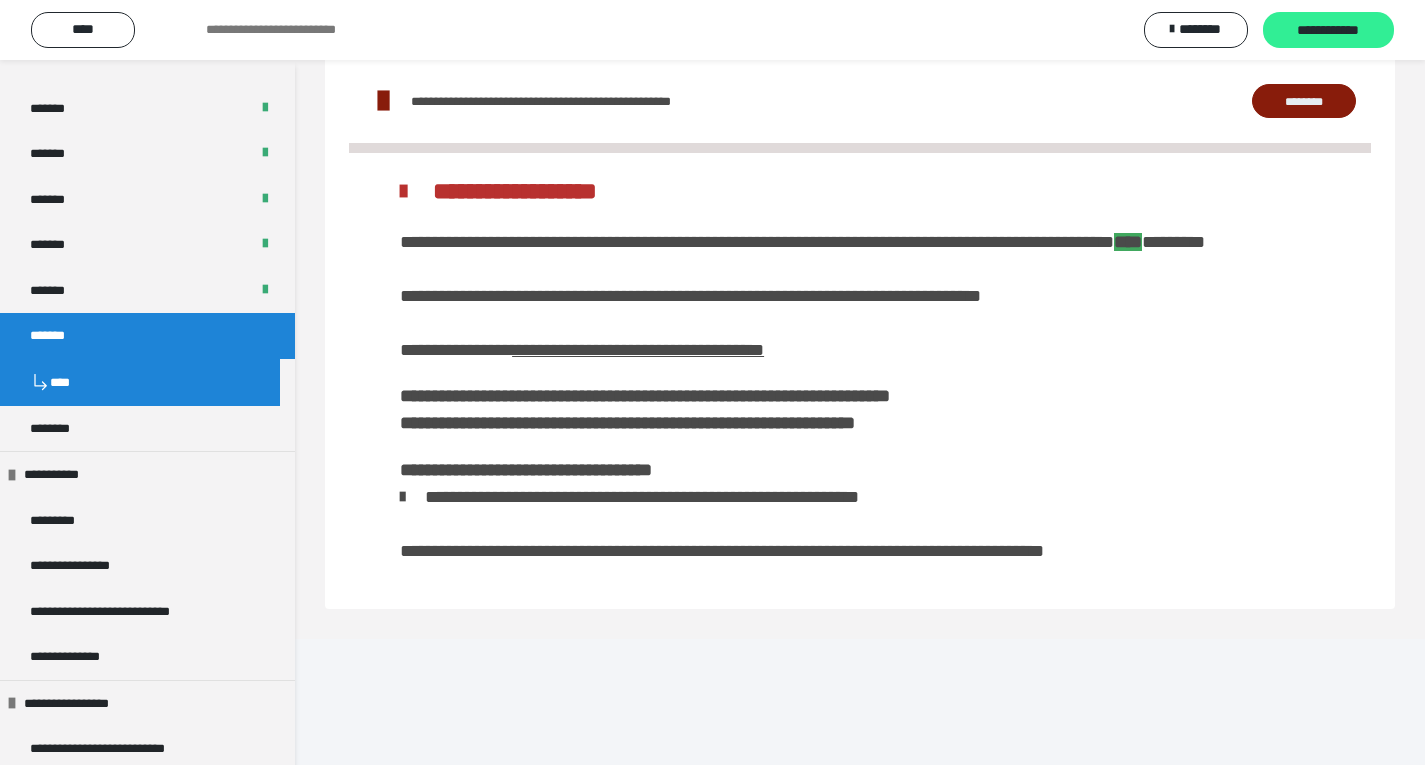 click on "**********" at bounding box center [1328, 31] 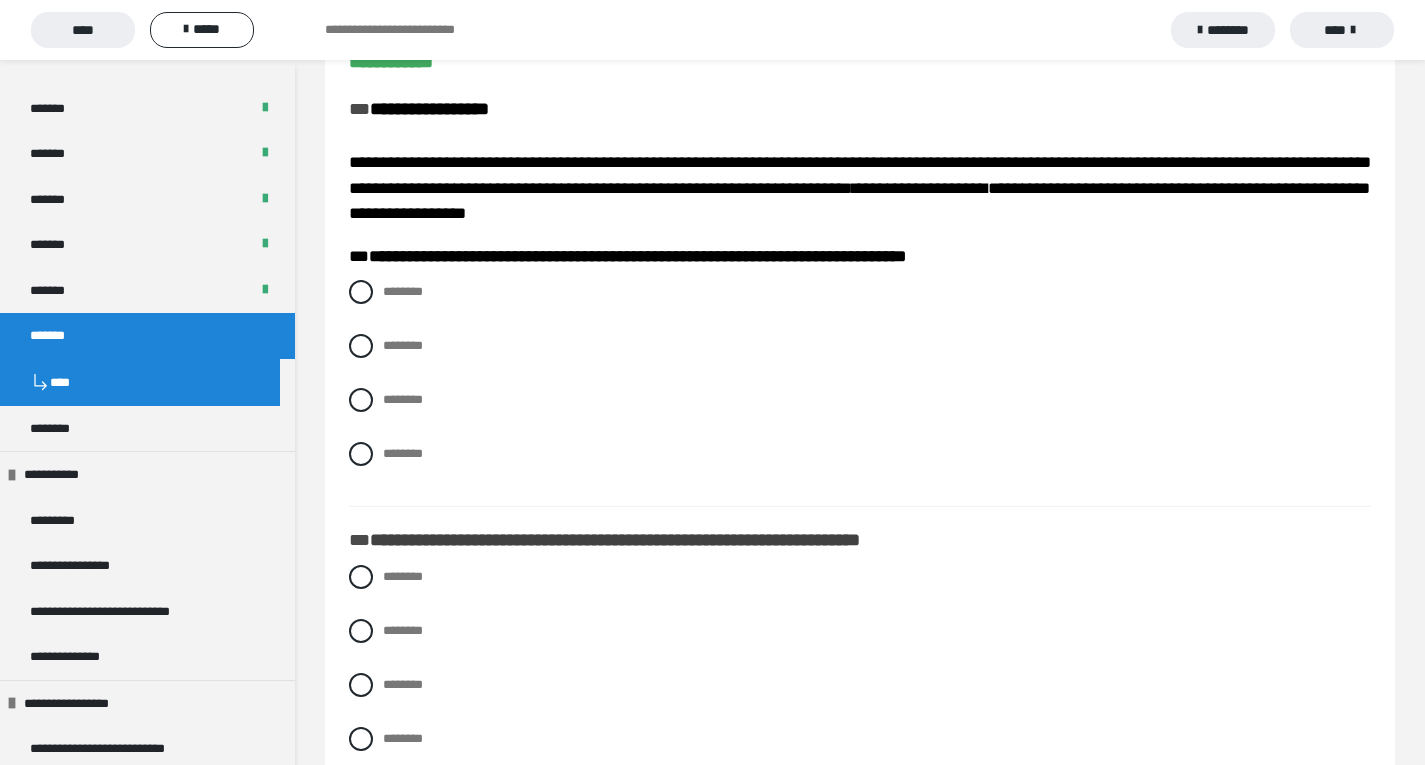 scroll, scrollTop: 300, scrollLeft: 0, axis: vertical 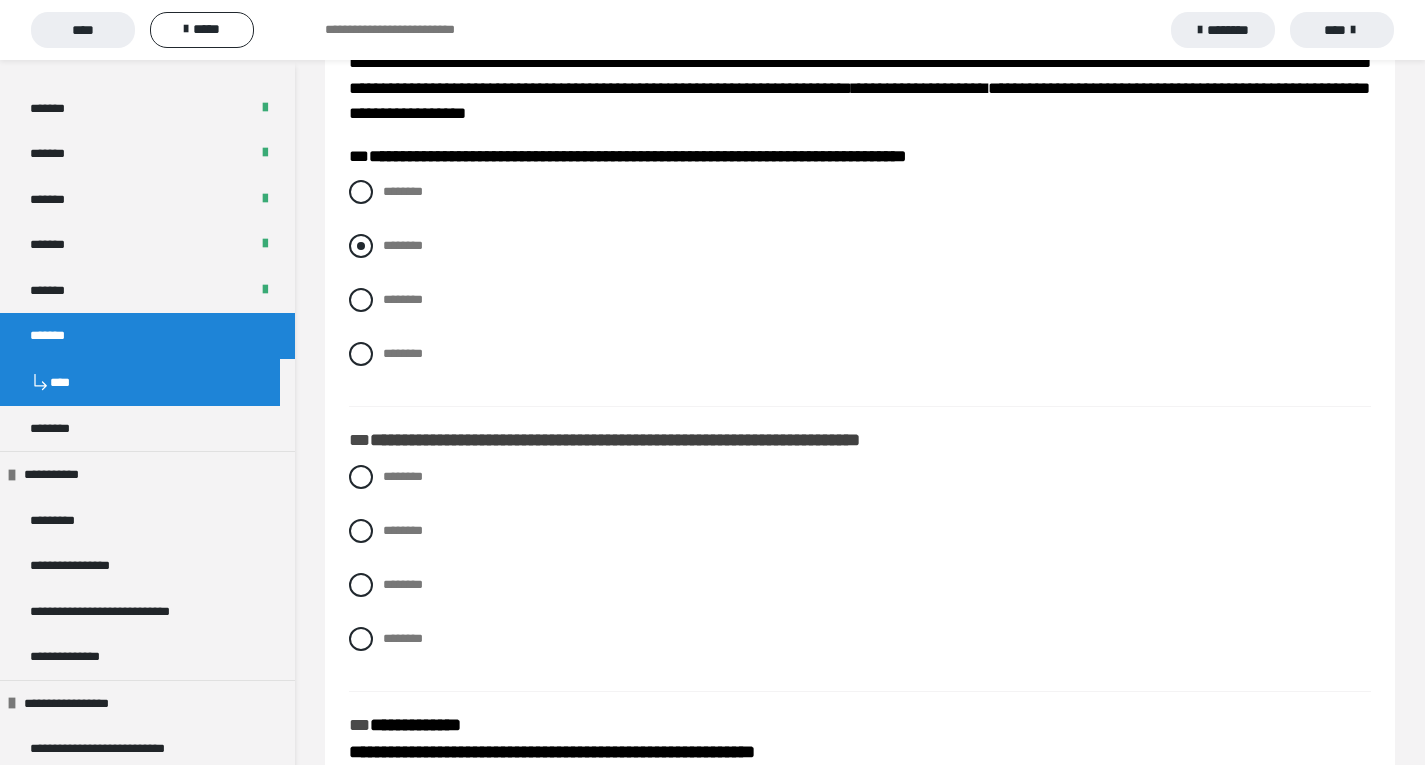 click on "********" at bounding box center [860, 246] 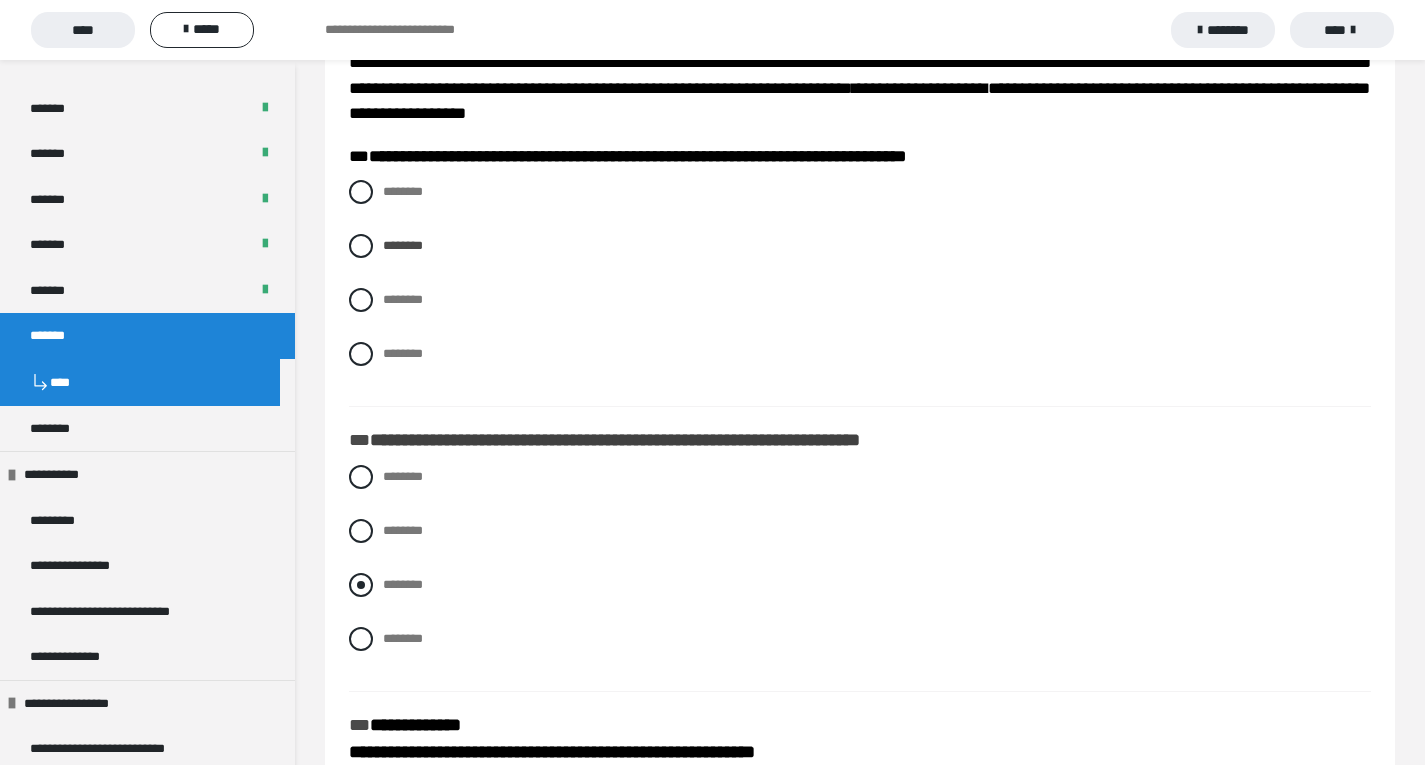 click on "********" at bounding box center [860, 585] 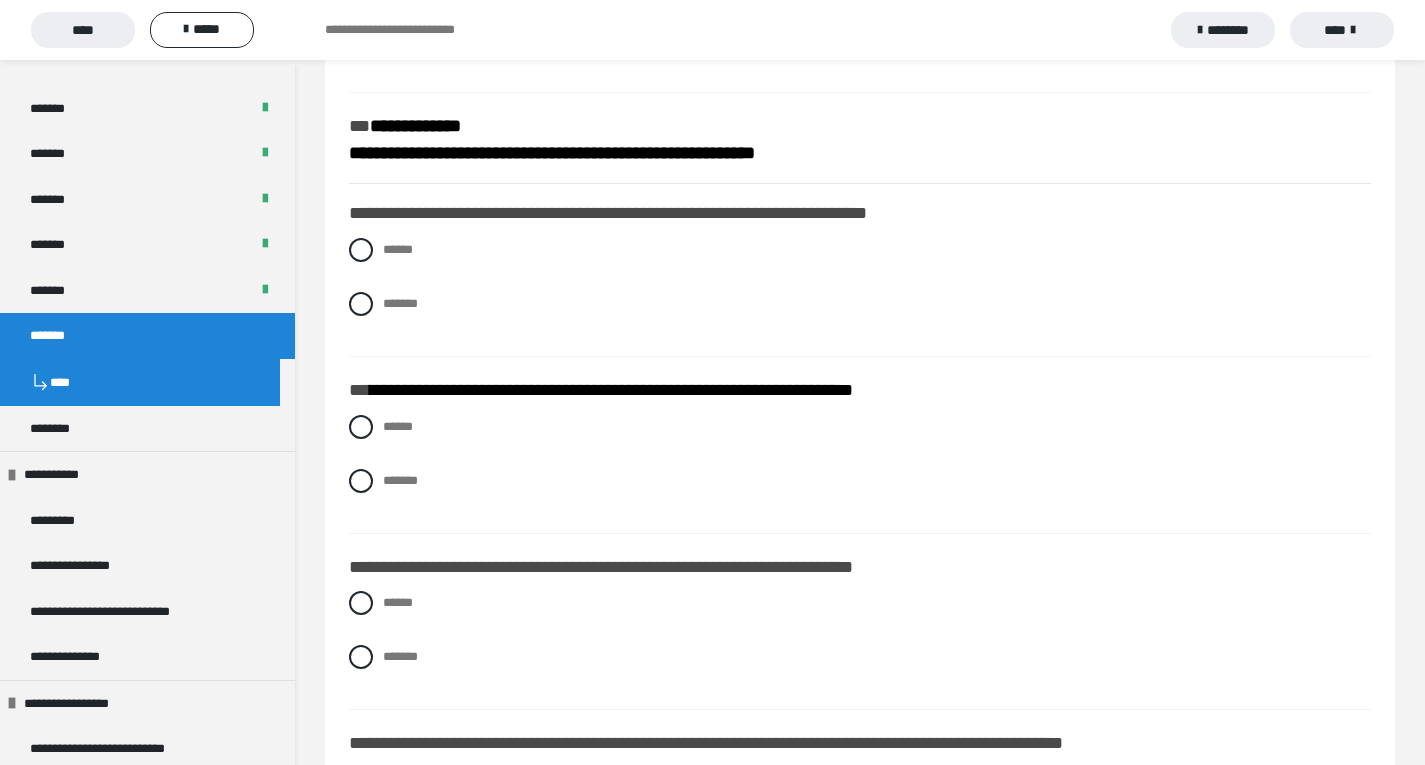 scroll, scrollTop: 900, scrollLeft: 0, axis: vertical 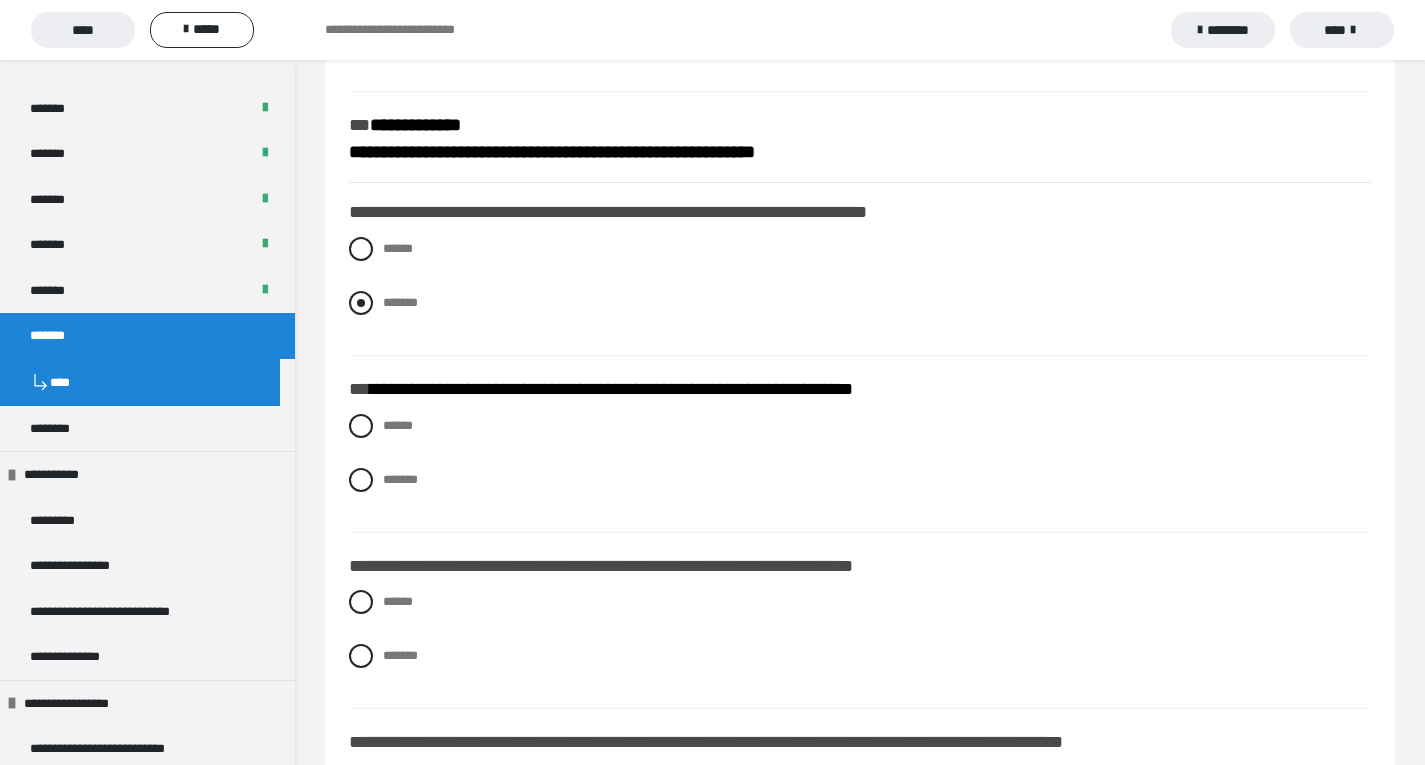 click on "*******" at bounding box center [400, 302] 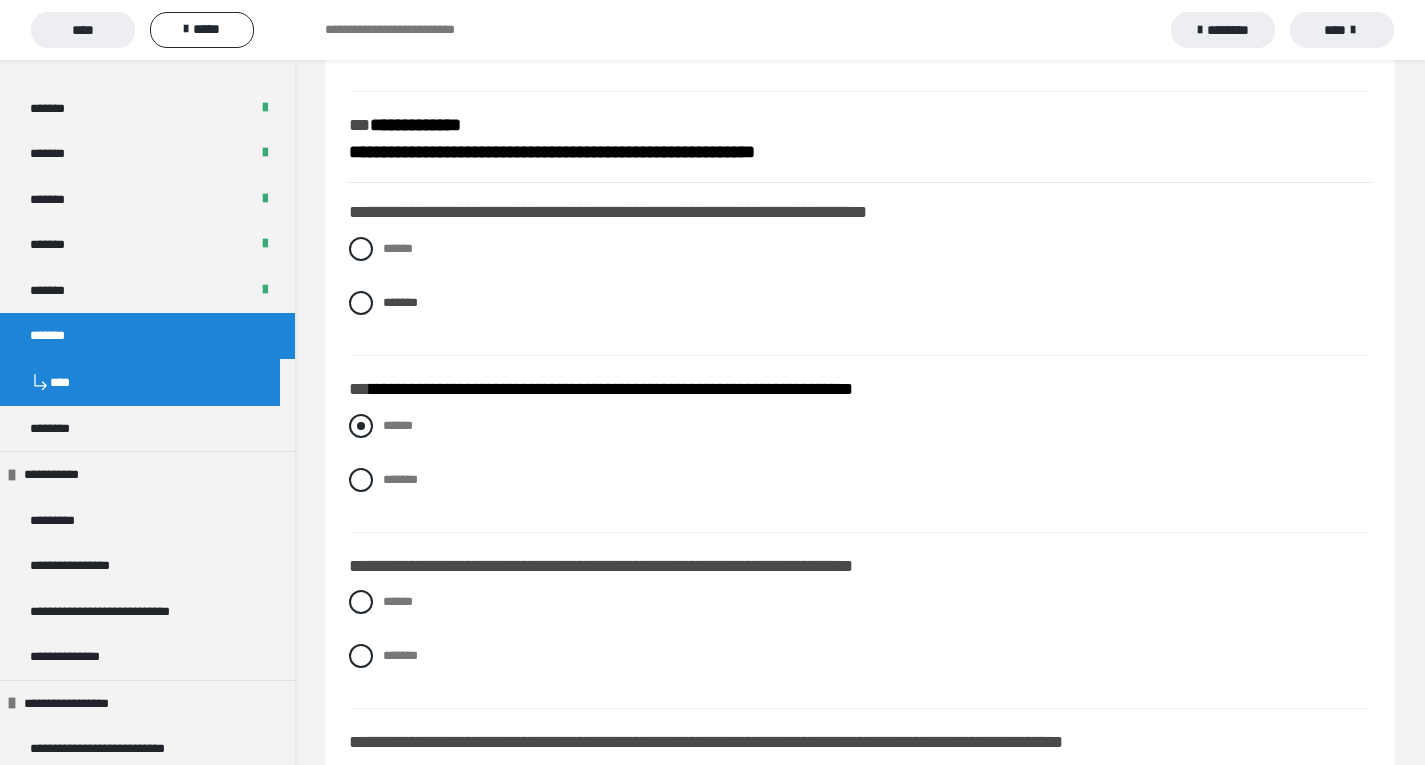 click on "******" at bounding box center [398, 425] 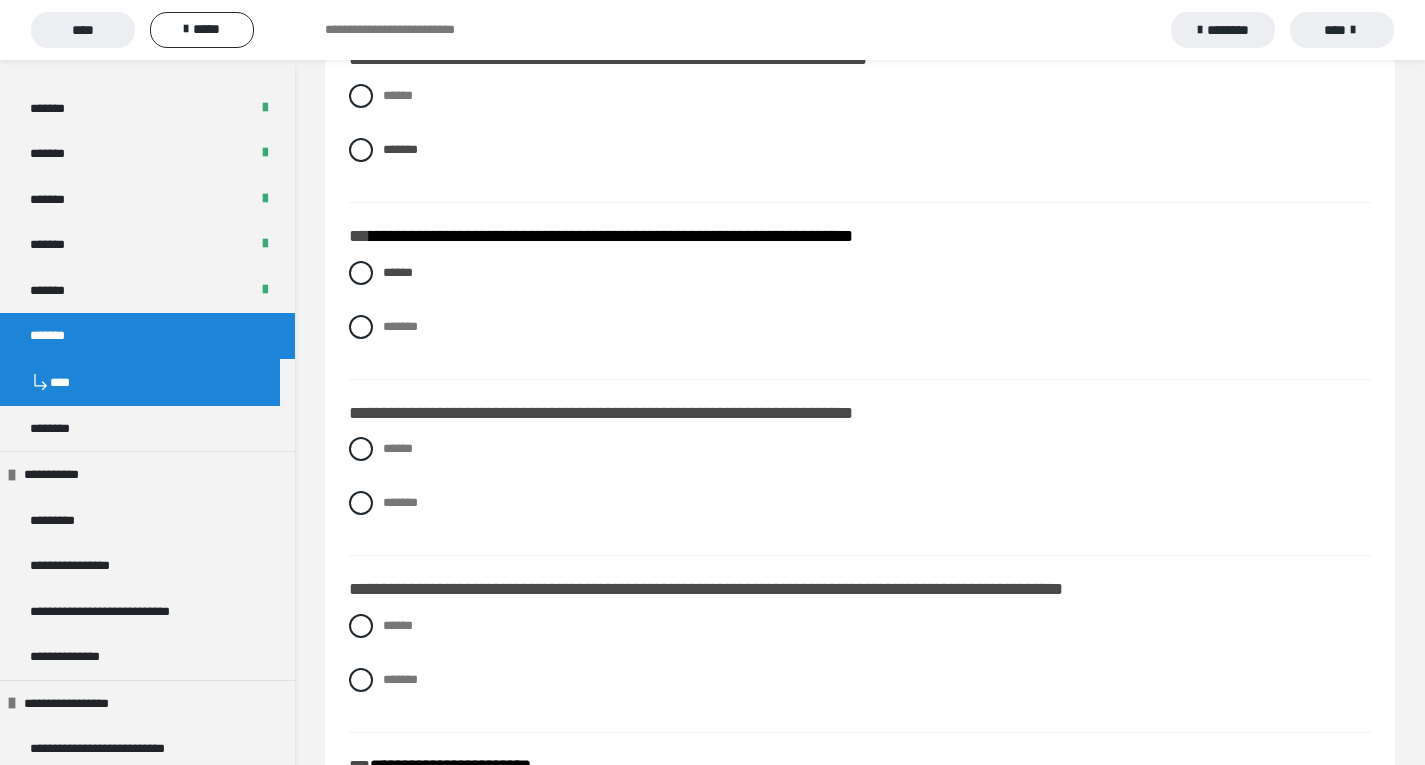 scroll, scrollTop: 1100, scrollLeft: 0, axis: vertical 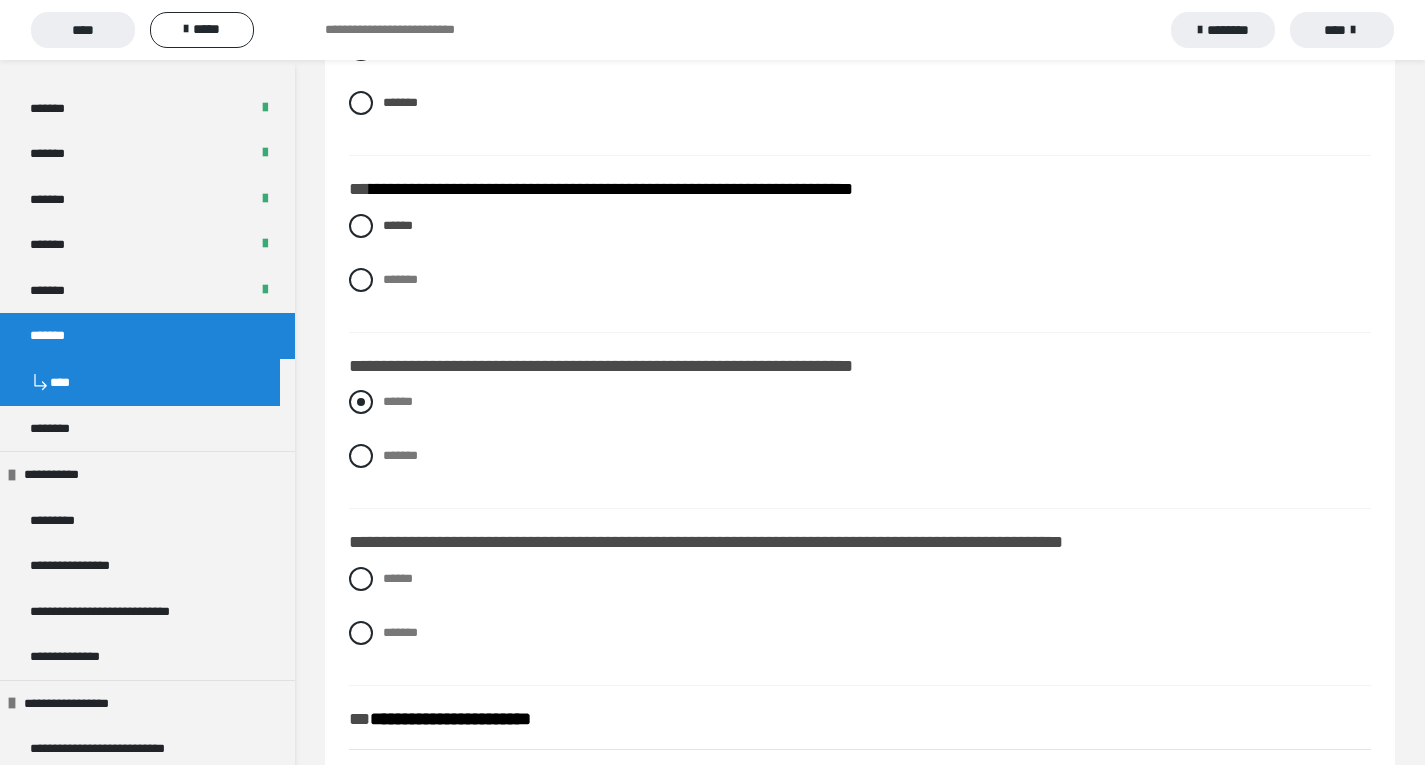 click on "******" at bounding box center (860, 402) 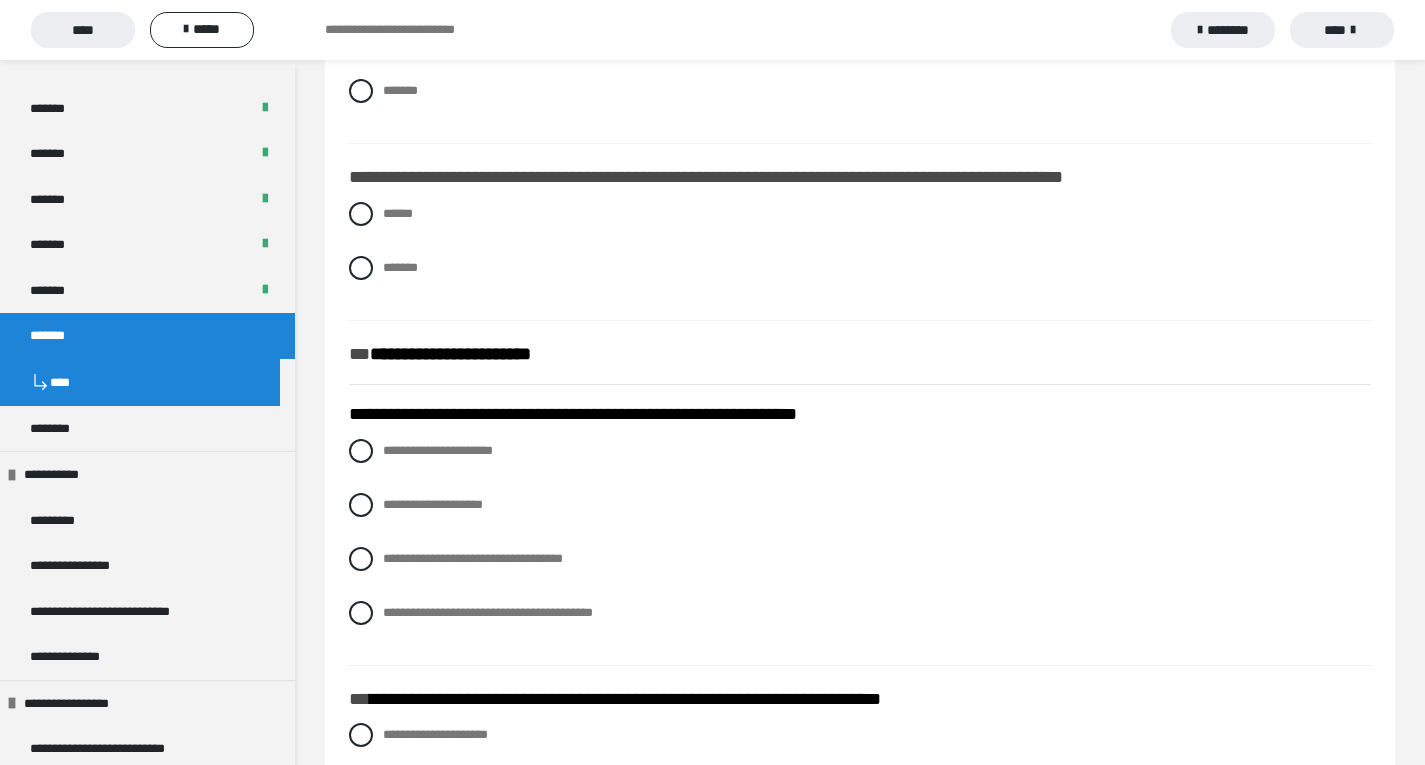 scroll, scrollTop: 1500, scrollLeft: 0, axis: vertical 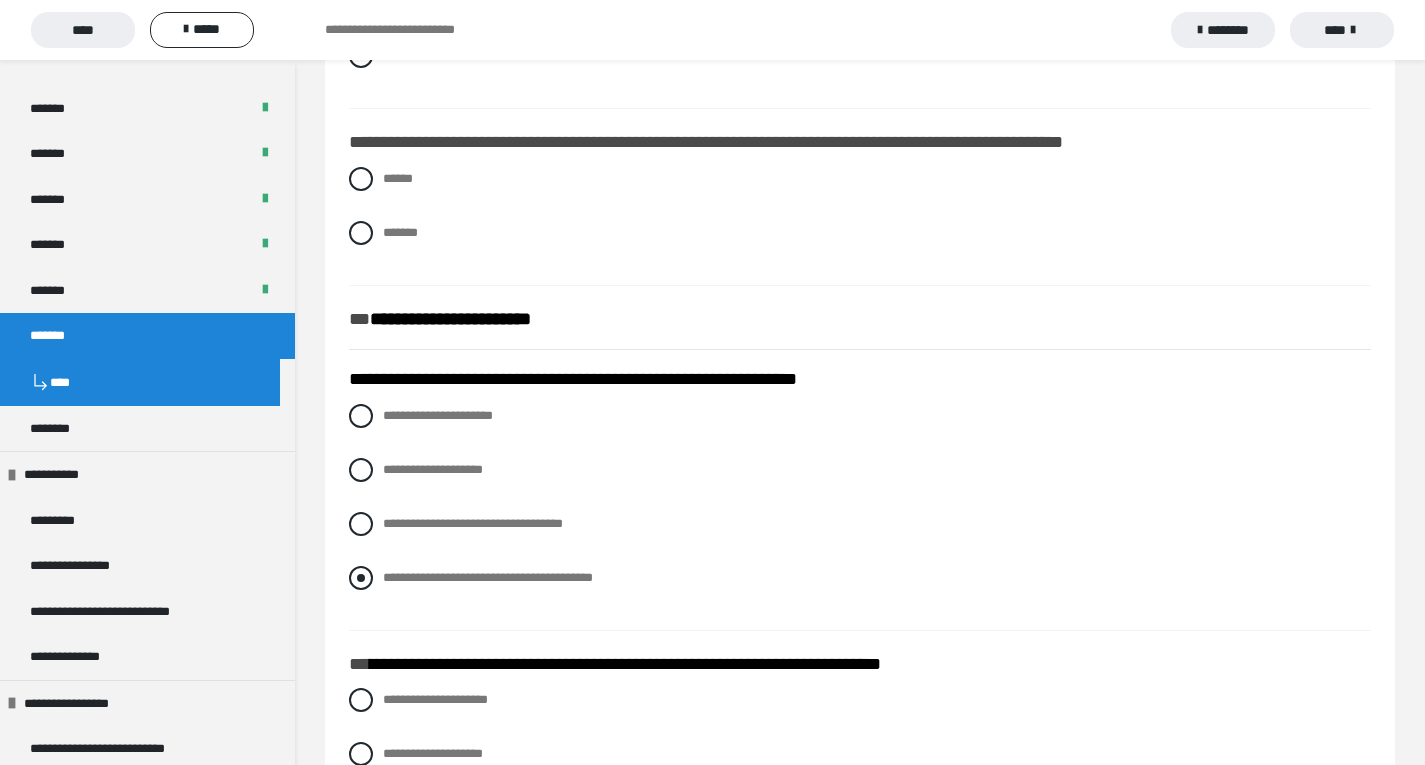 click on "**********" at bounding box center [488, 577] 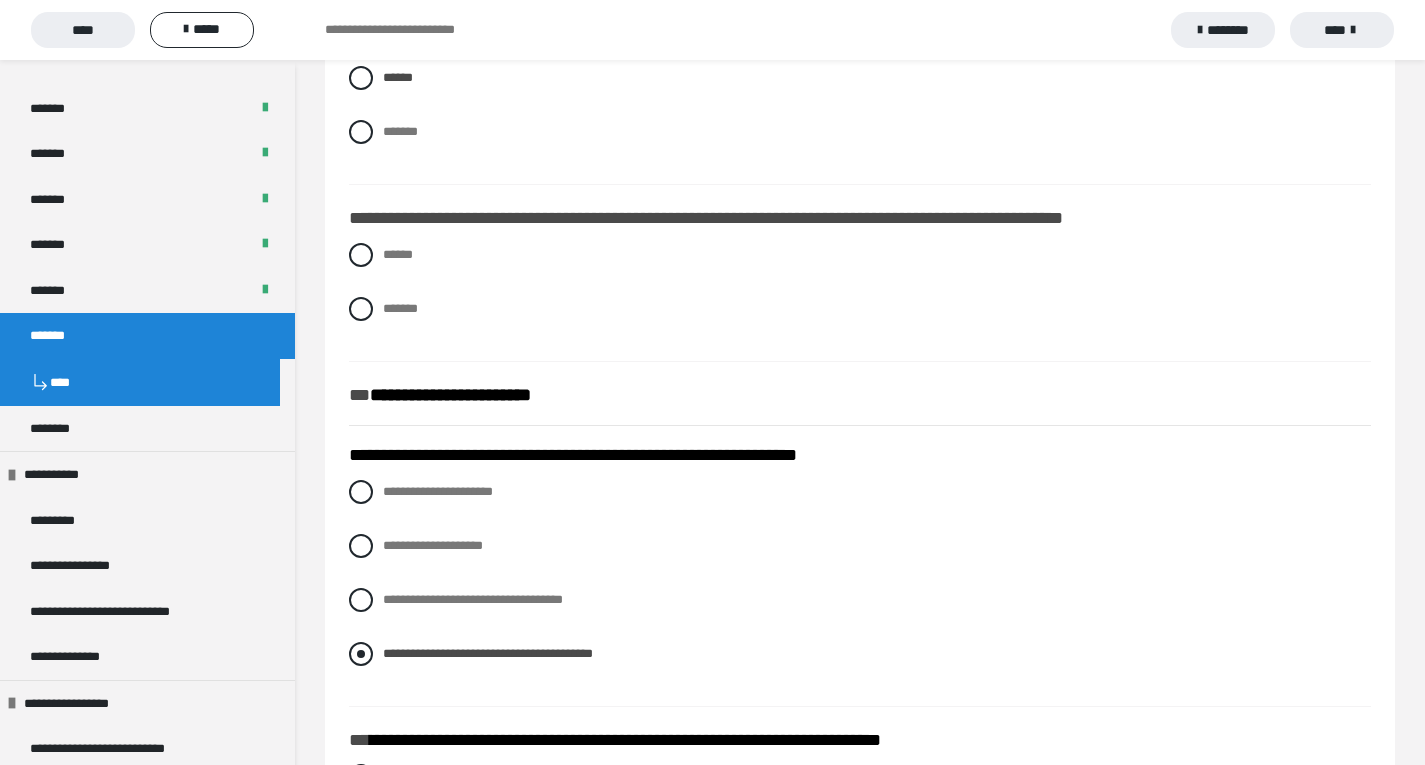 scroll, scrollTop: 1400, scrollLeft: 0, axis: vertical 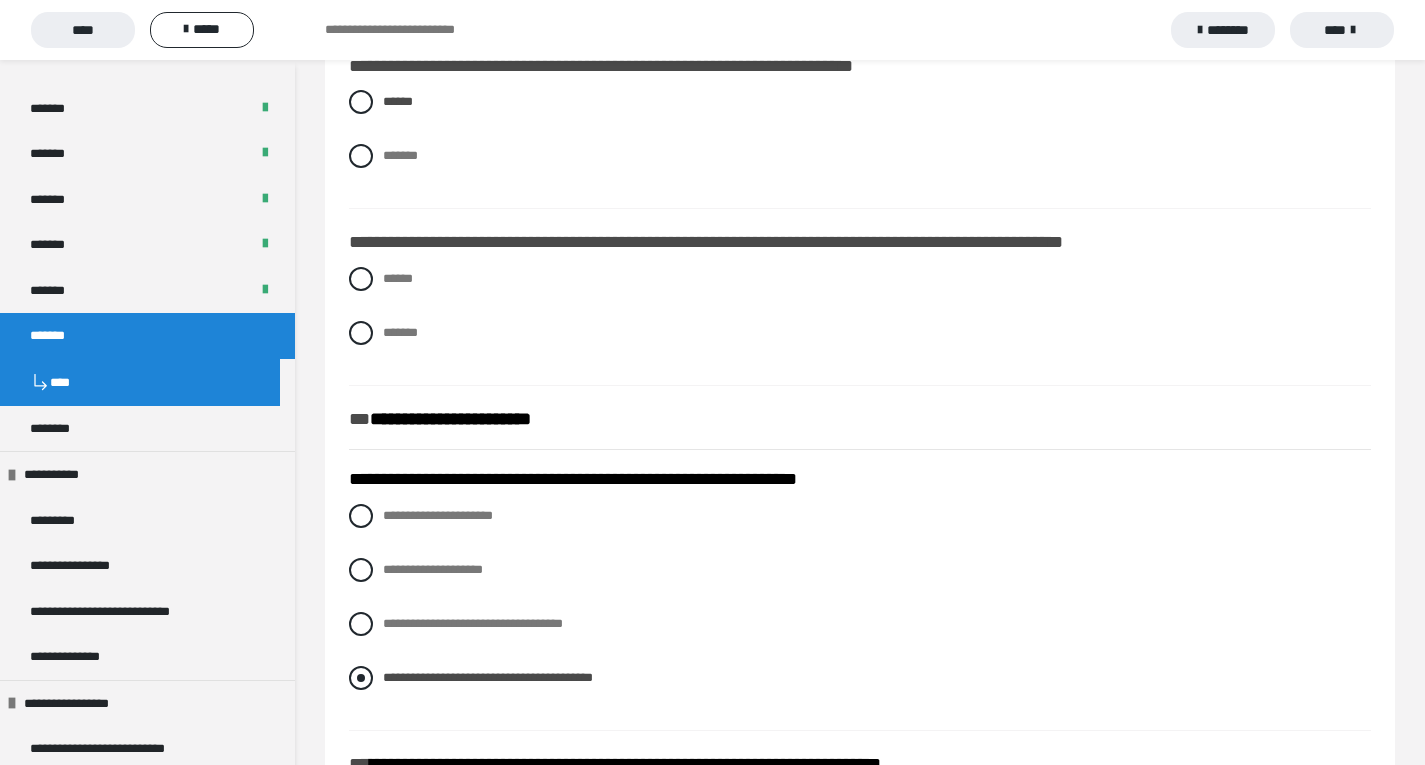 click at bounding box center (361, 678) 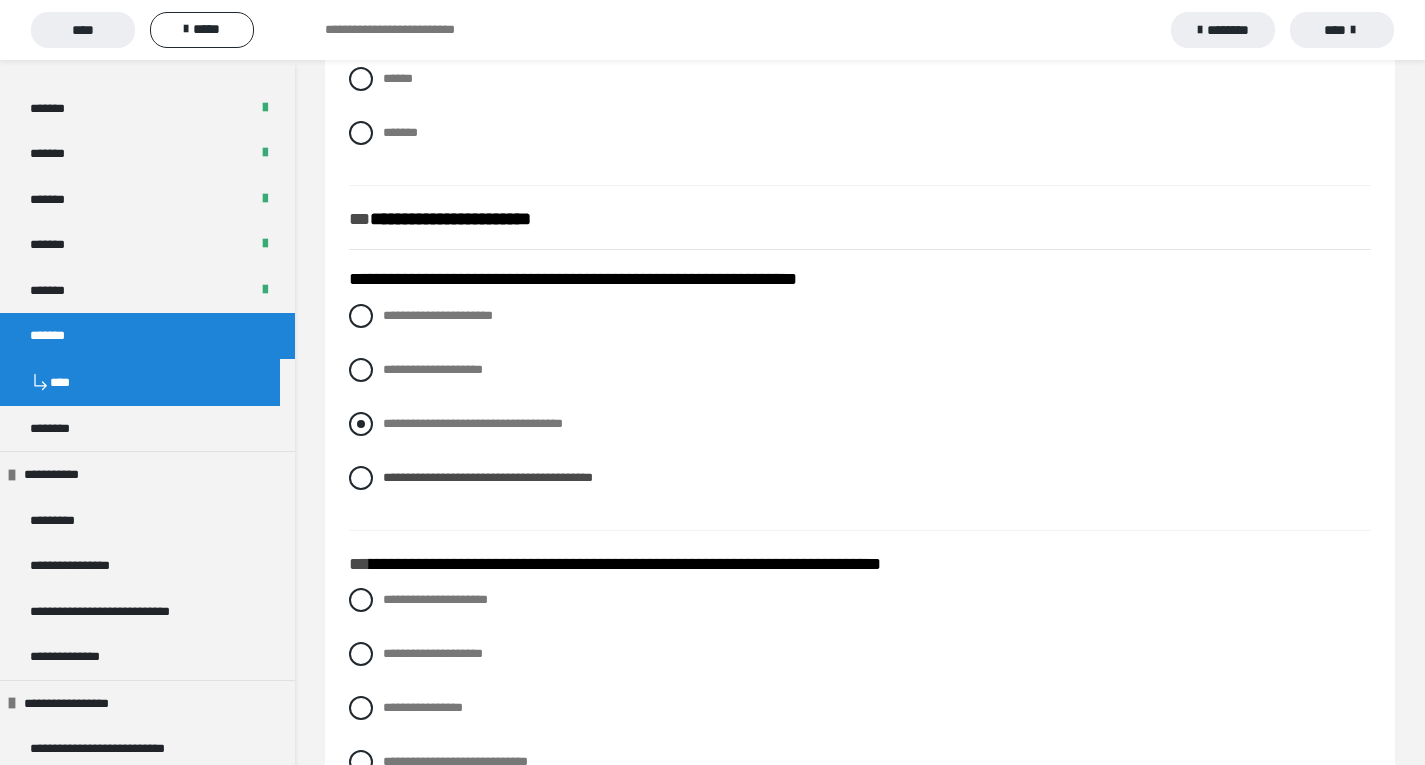 scroll, scrollTop: 1500, scrollLeft: 0, axis: vertical 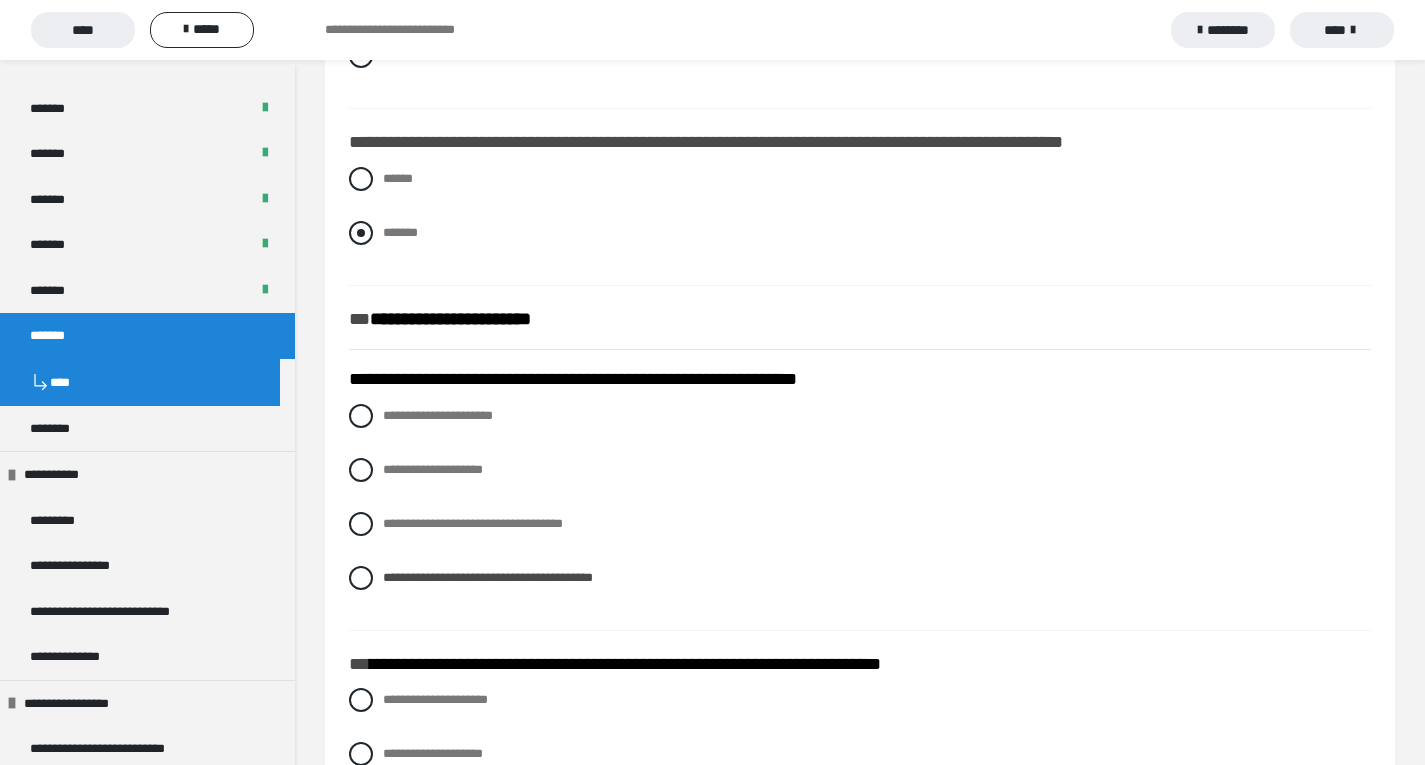 click on "*******" at bounding box center [400, 232] 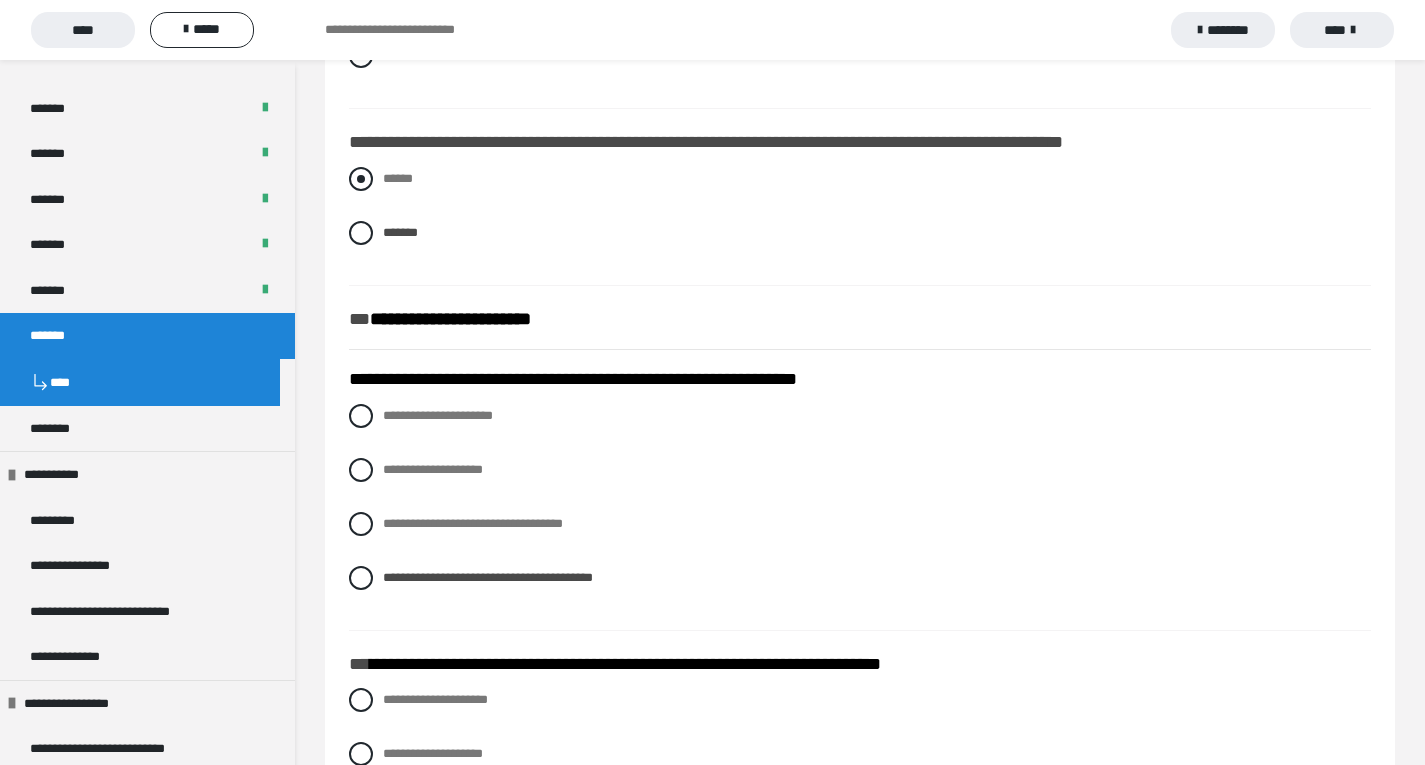 click on "******" at bounding box center (860, 179) 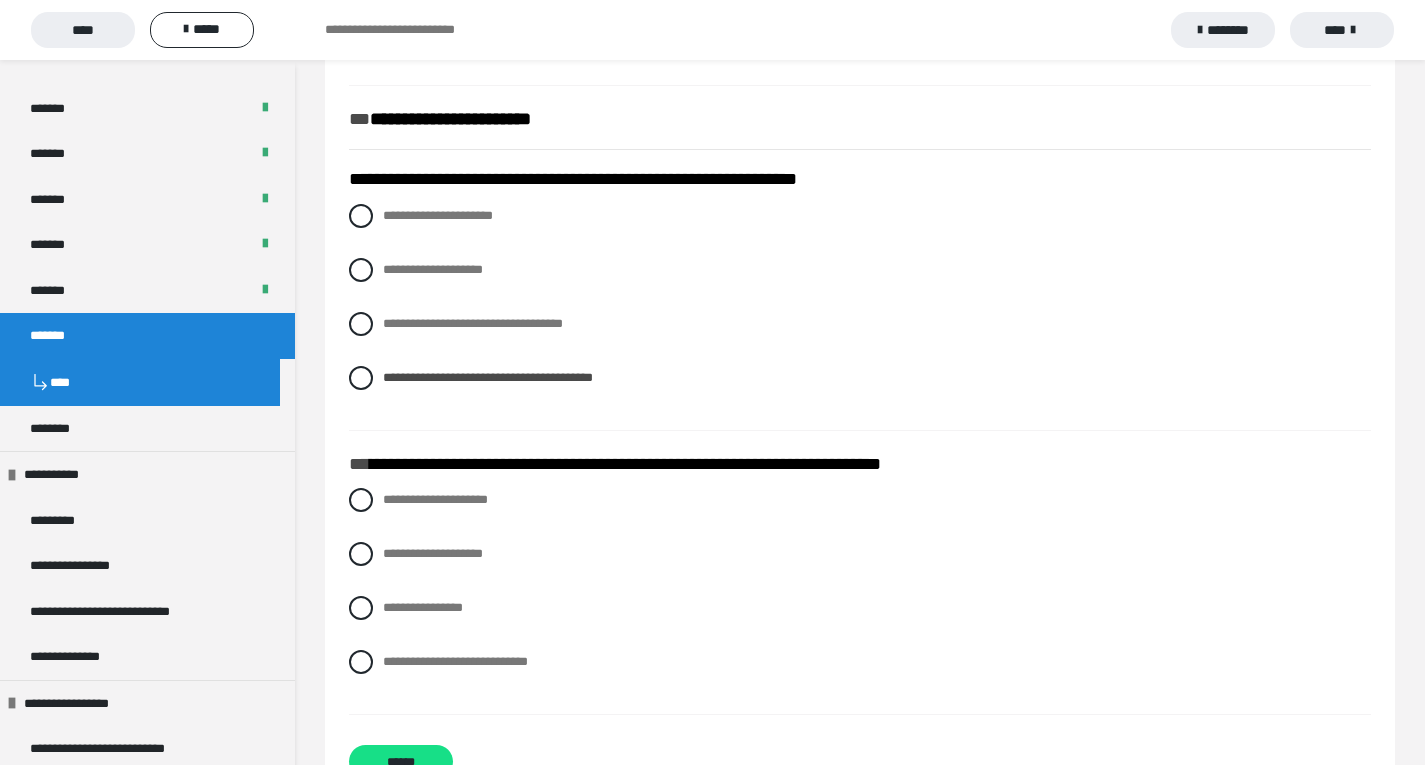 scroll, scrollTop: 1770, scrollLeft: 0, axis: vertical 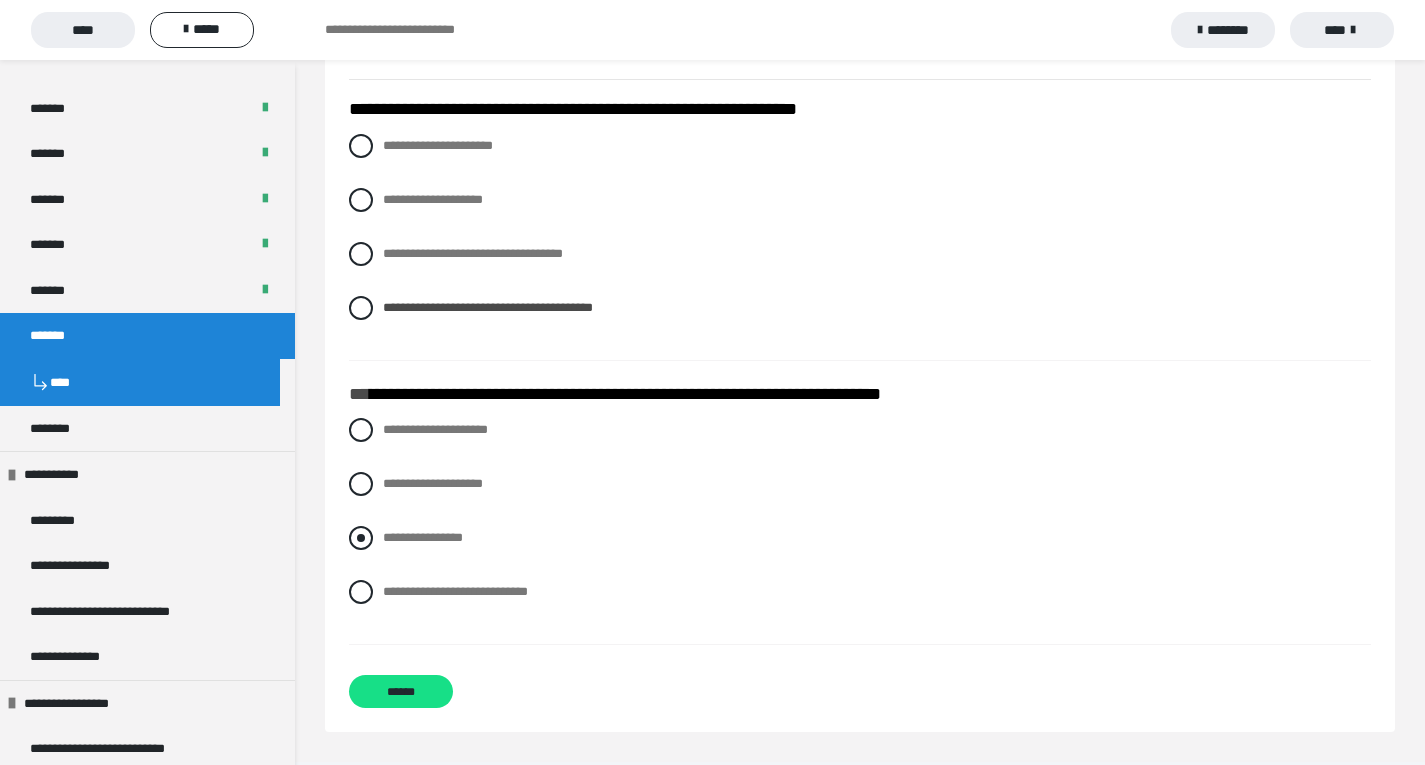 click on "**********" at bounding box center [423, 537] 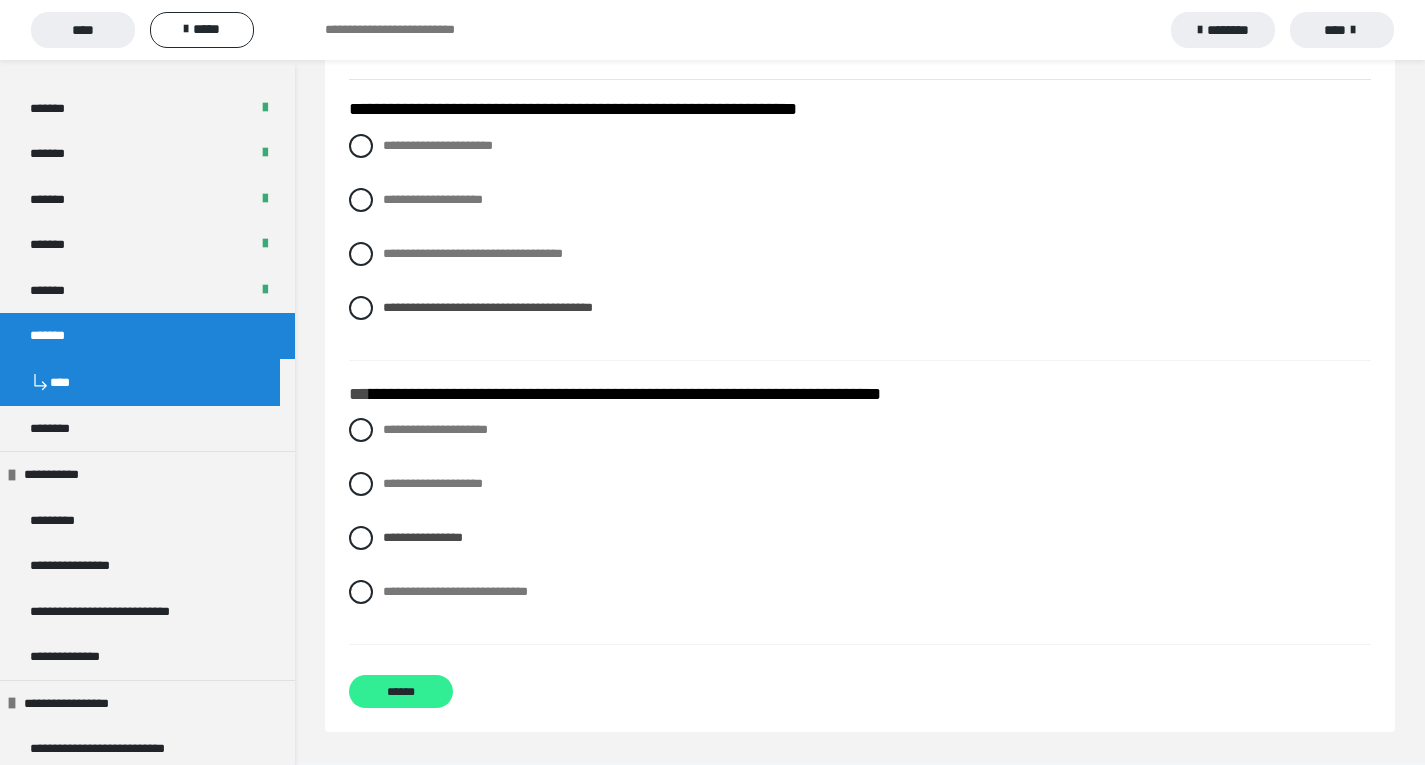 click on "******" at bounding box center [401, 691] 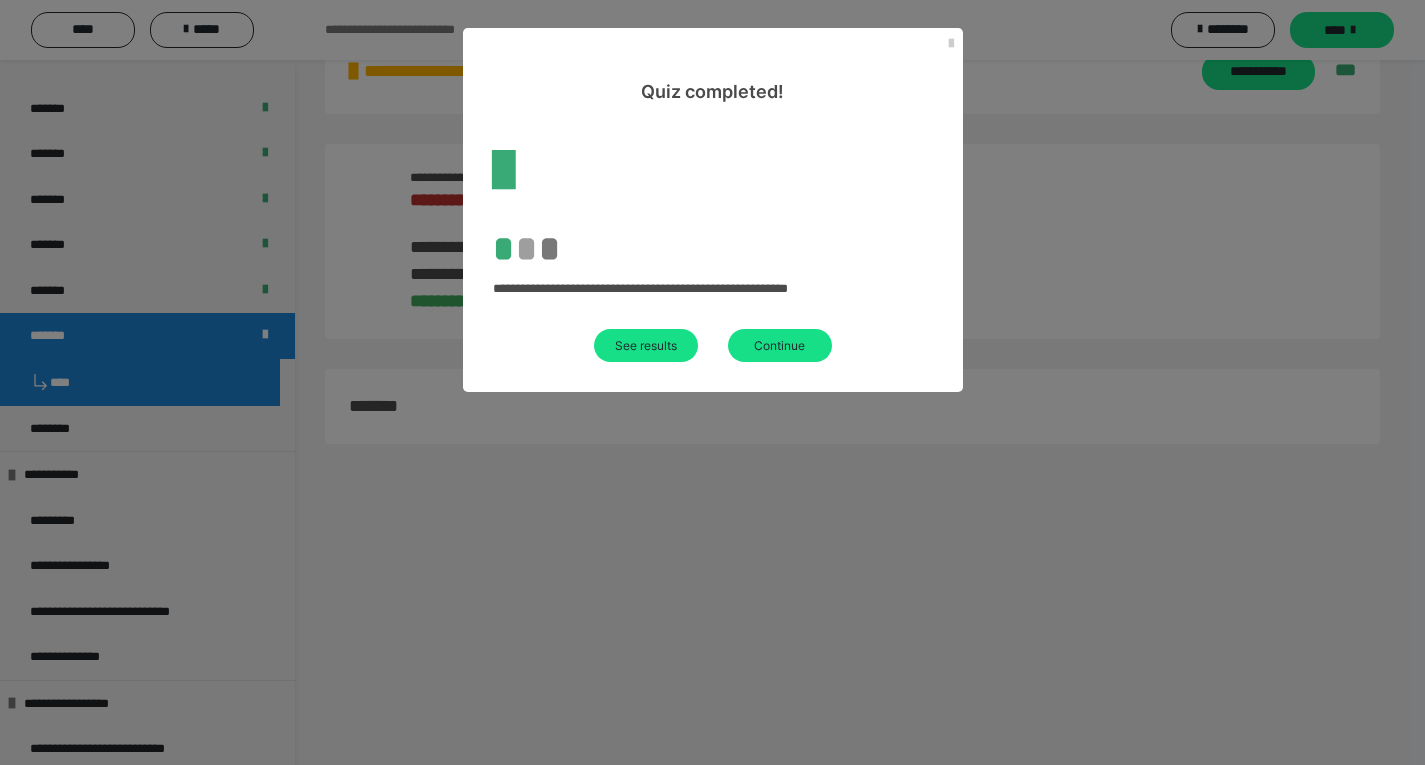 scroll, scrollTop: 1770, scrollLeft: 0, axis: vertical 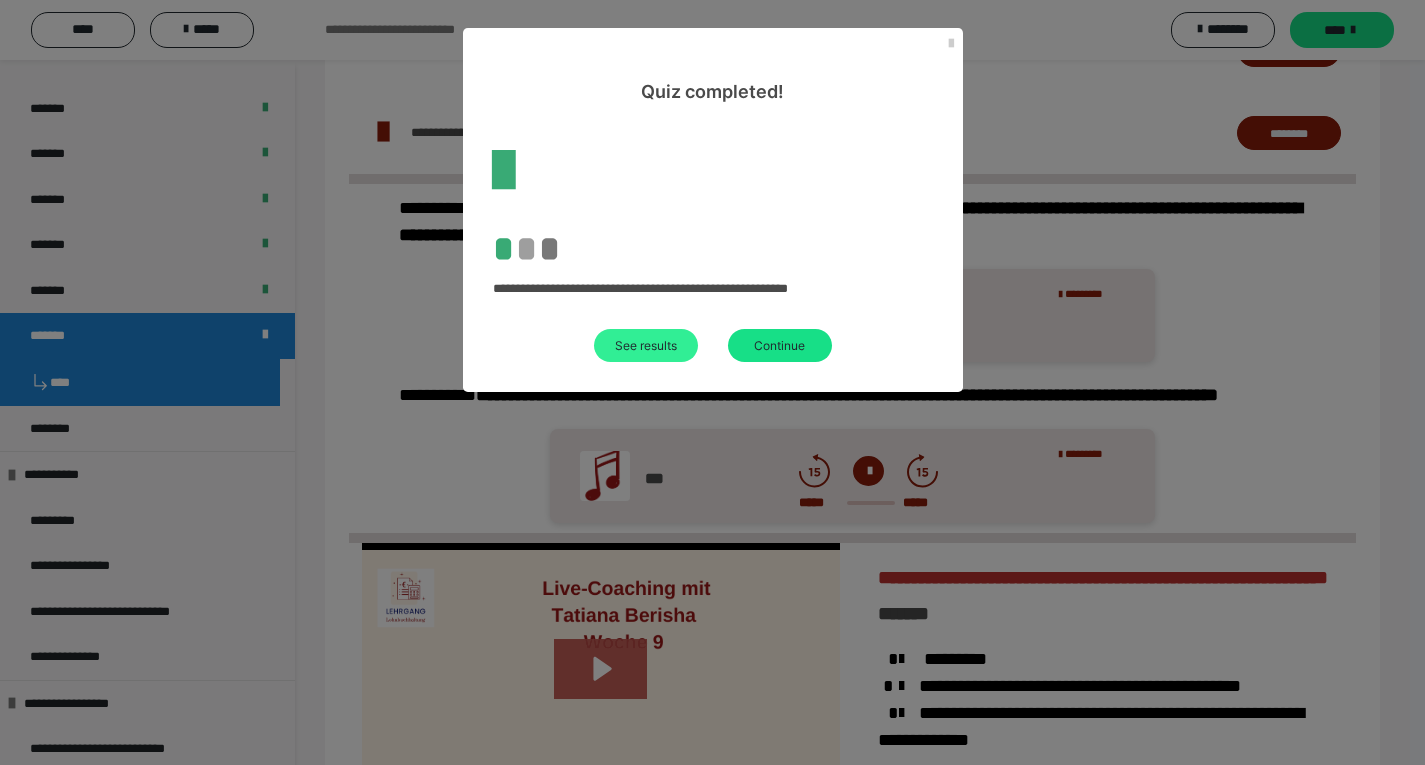 click on "See results" at bounding box center [646, 345] 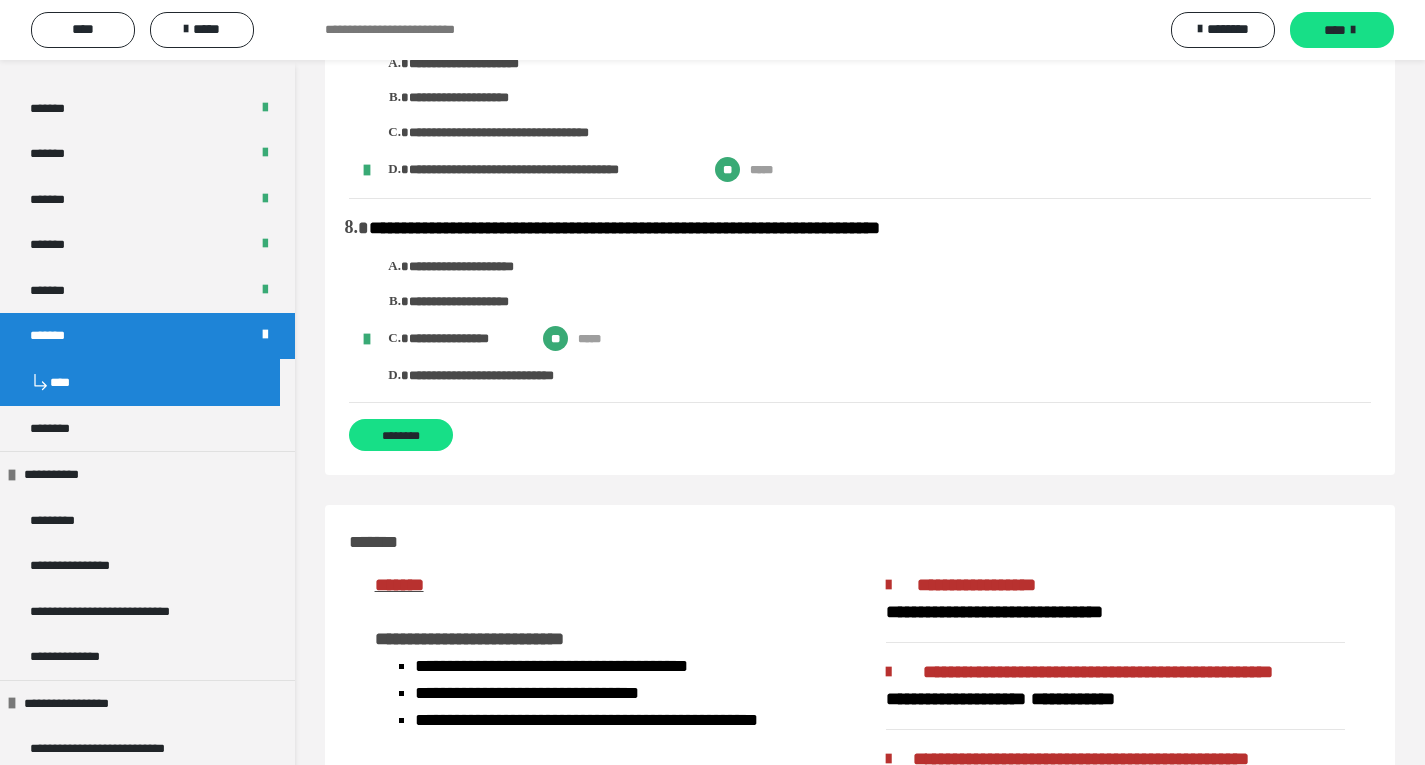 scroll, scrollTop: 1500, scrollLeft: 0, axis: vertical 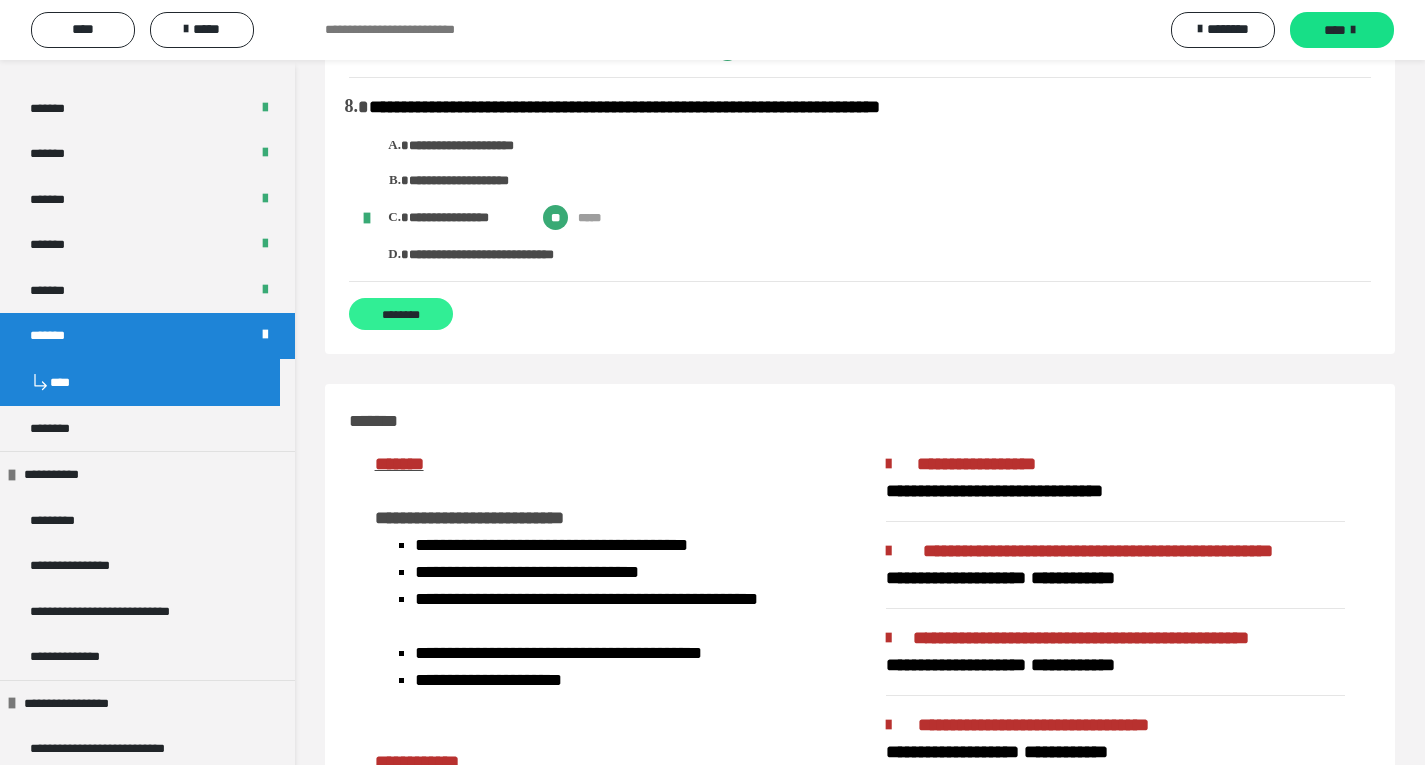 click on "********" at bounding box center (401, 314) 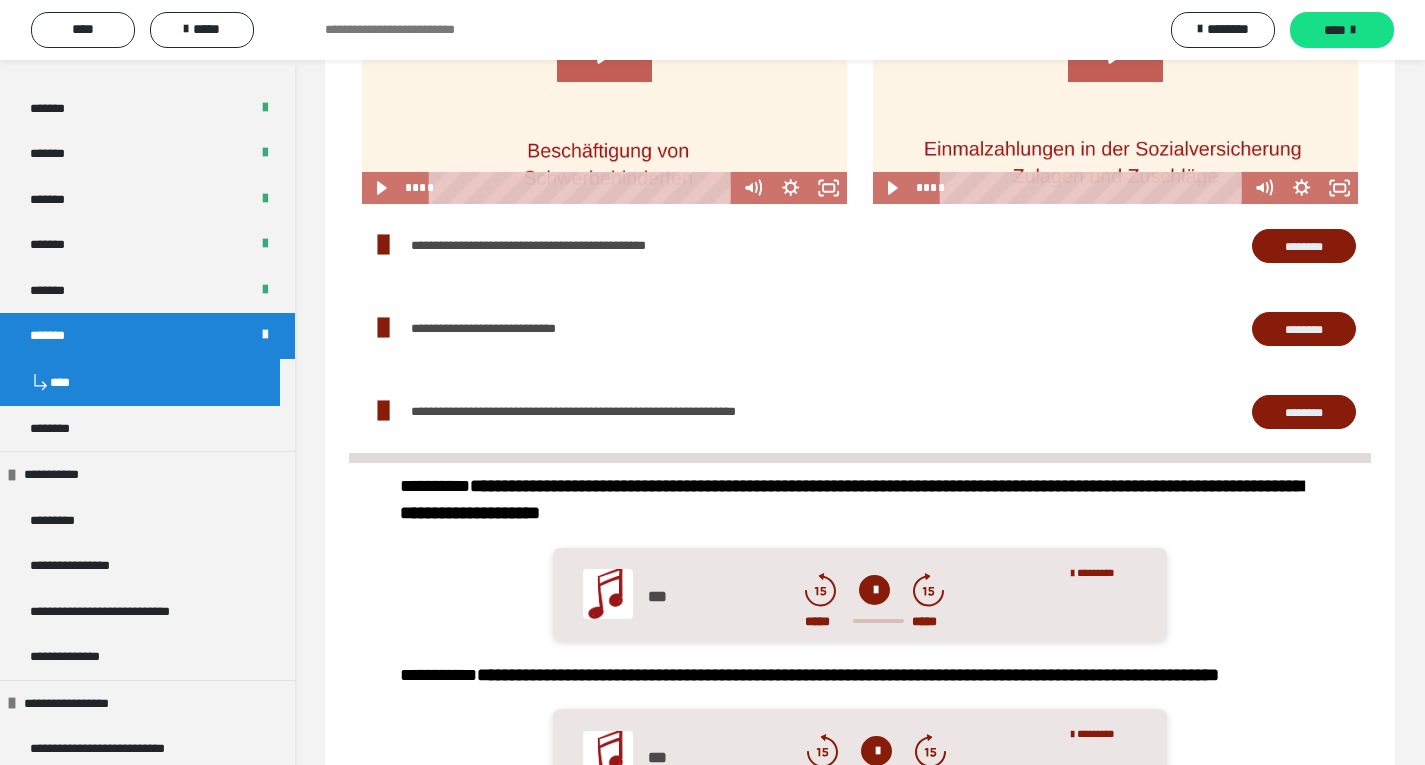 scroll, scrollTop: 38, scrollLeft: 0, axis: vertical 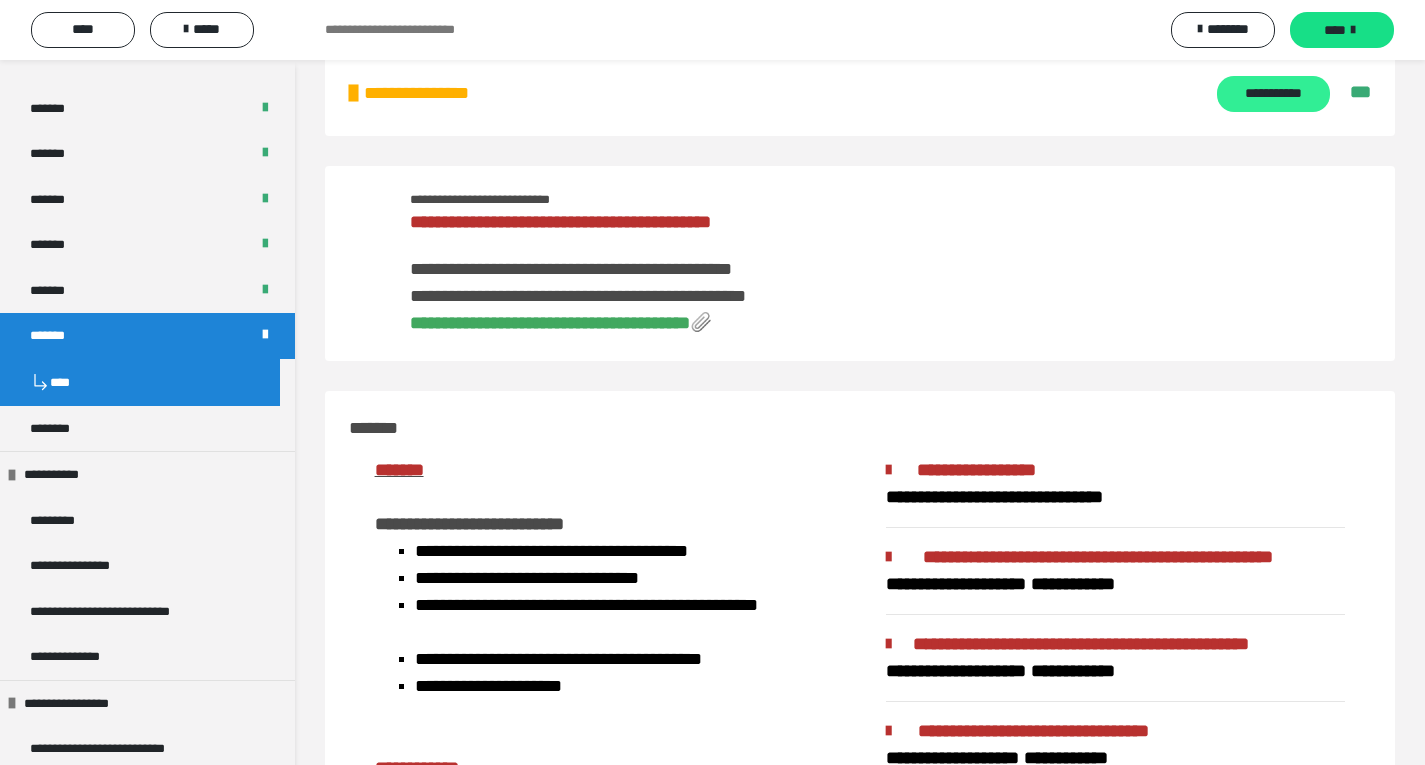 click on "**********" at bounding box center [1273, 94] 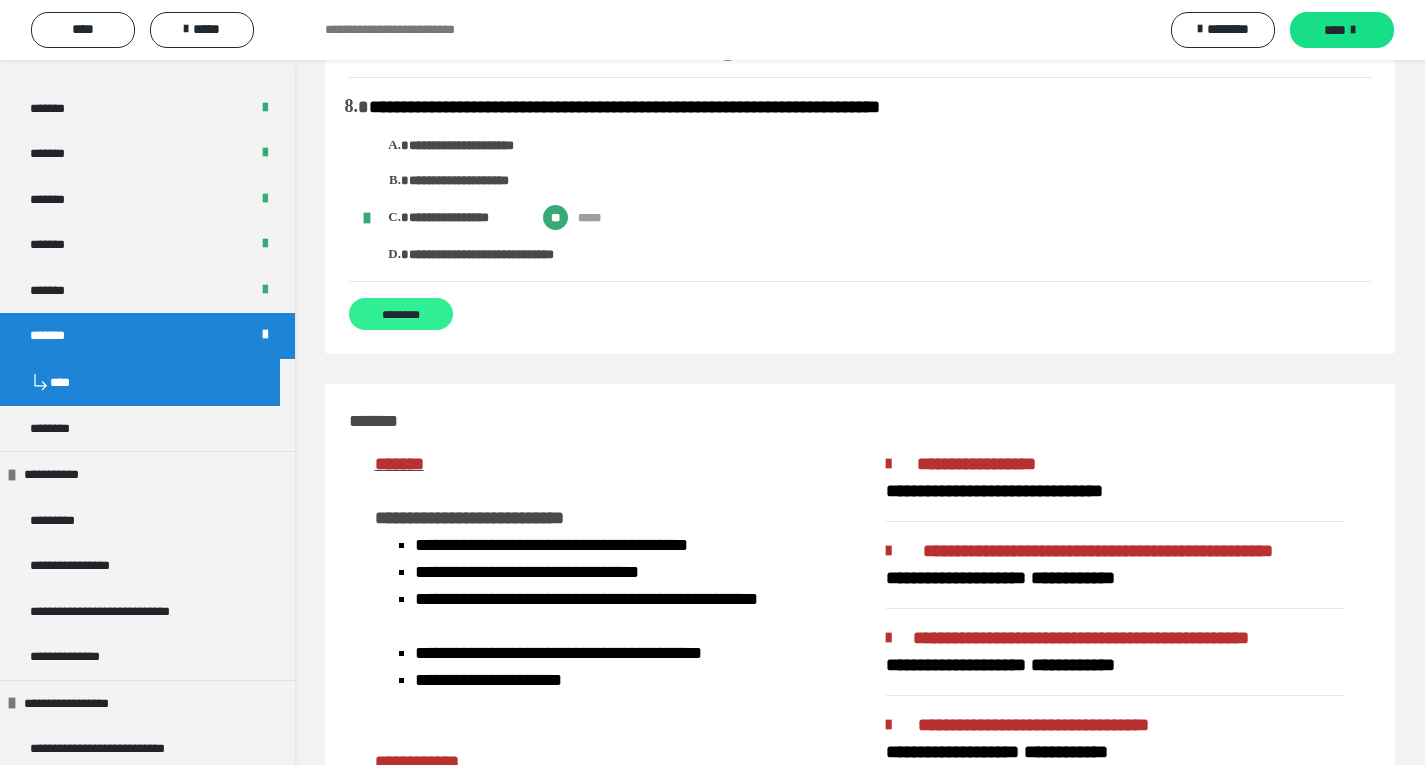 click on "********" at bounding box center [401, 314] 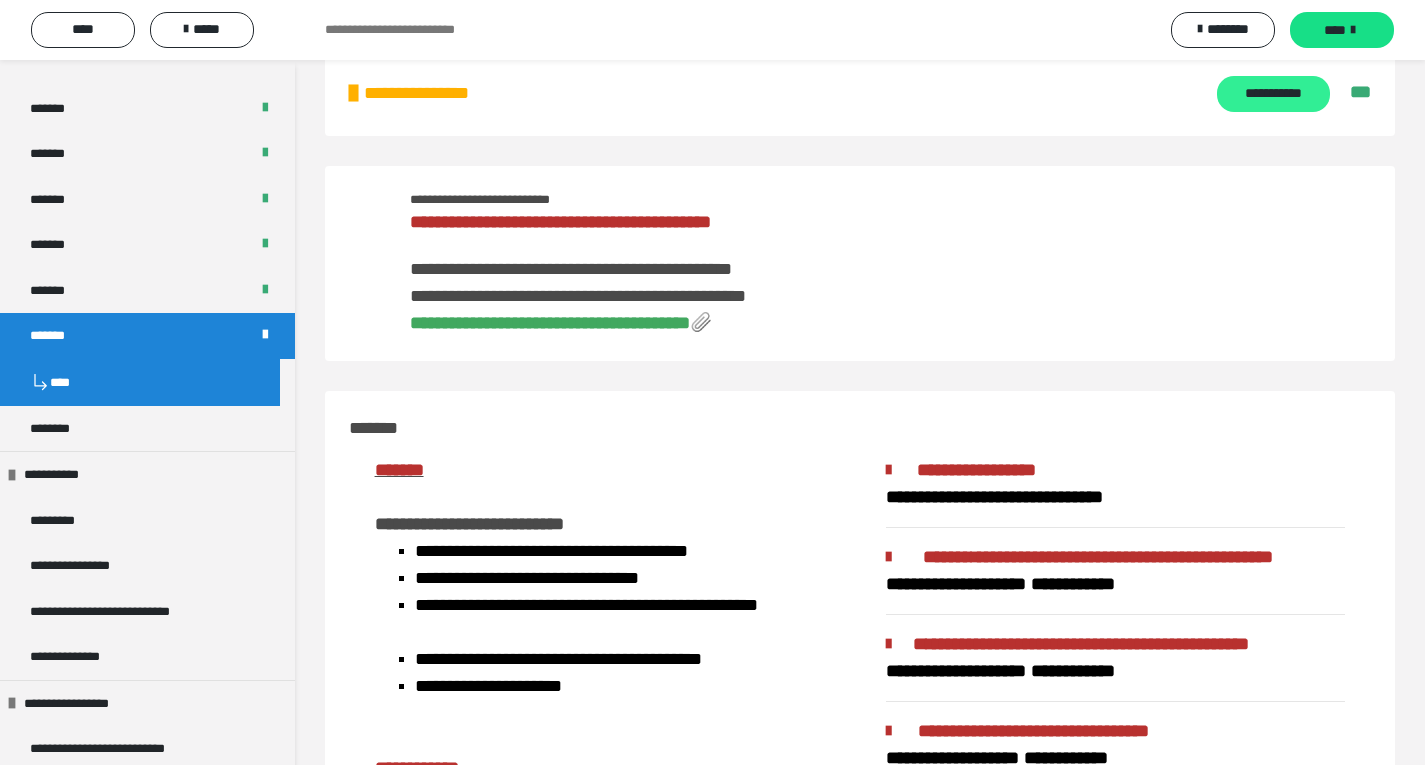 click on "**********" at bounding box center [1273, 94] 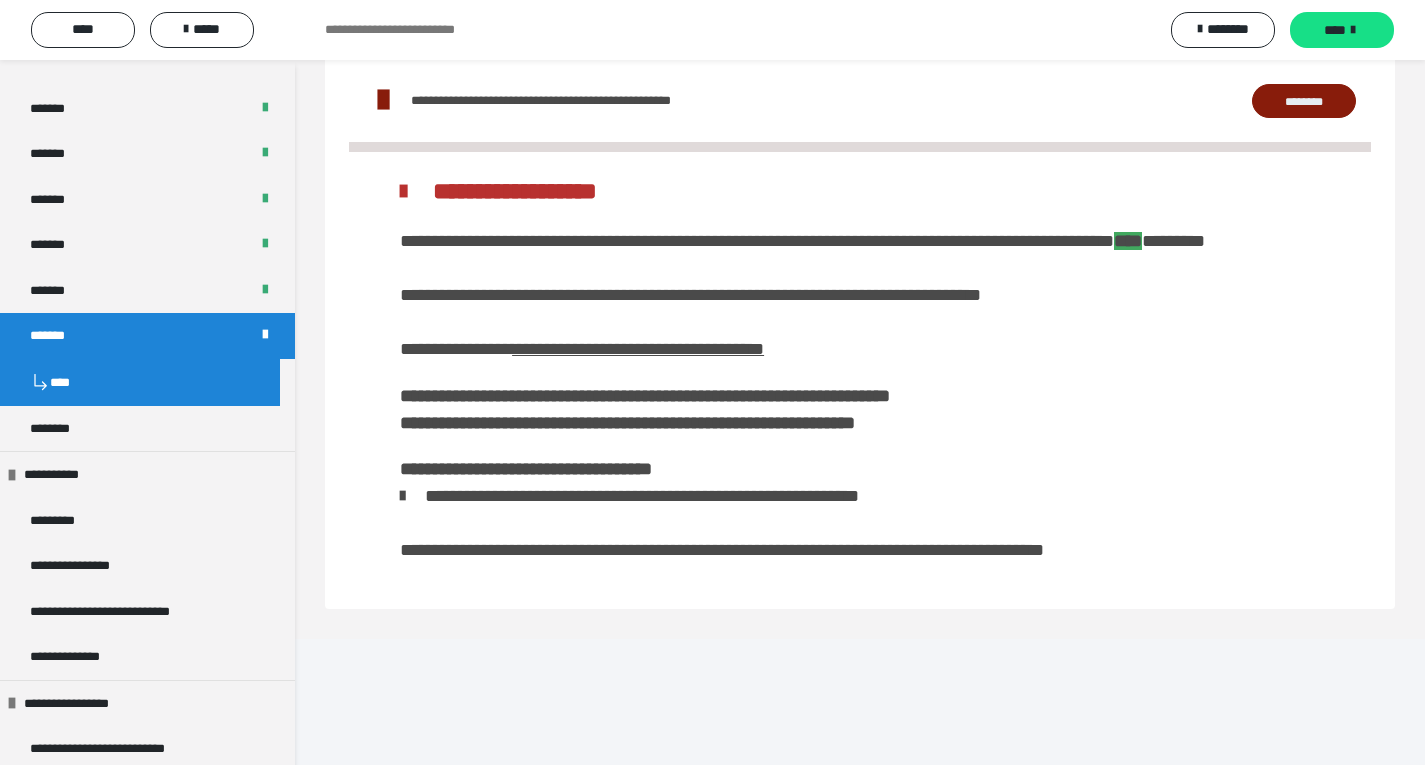 scroll, scrollTop: 4405, scrollLeft: 0, axis: vertical 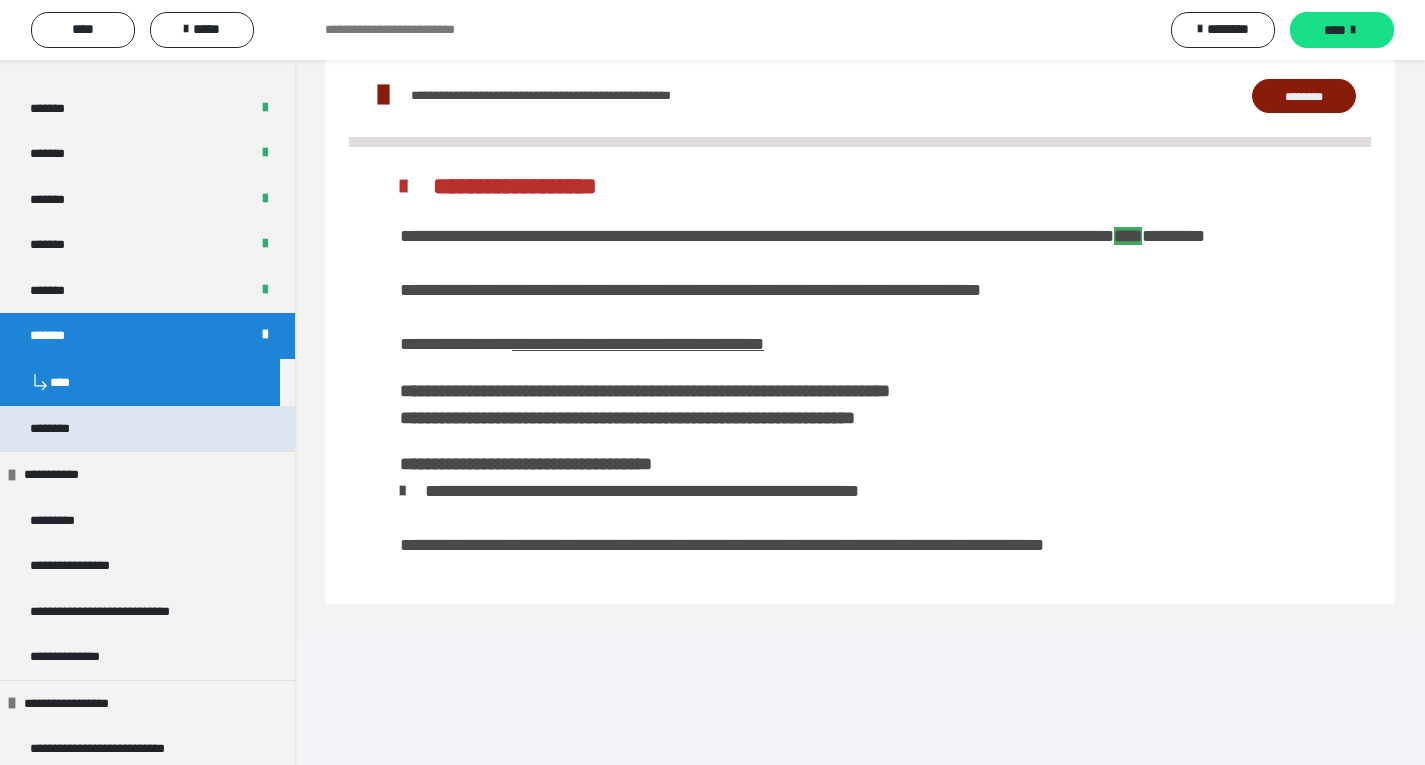 click on "********" at bounding box center (147, 429) 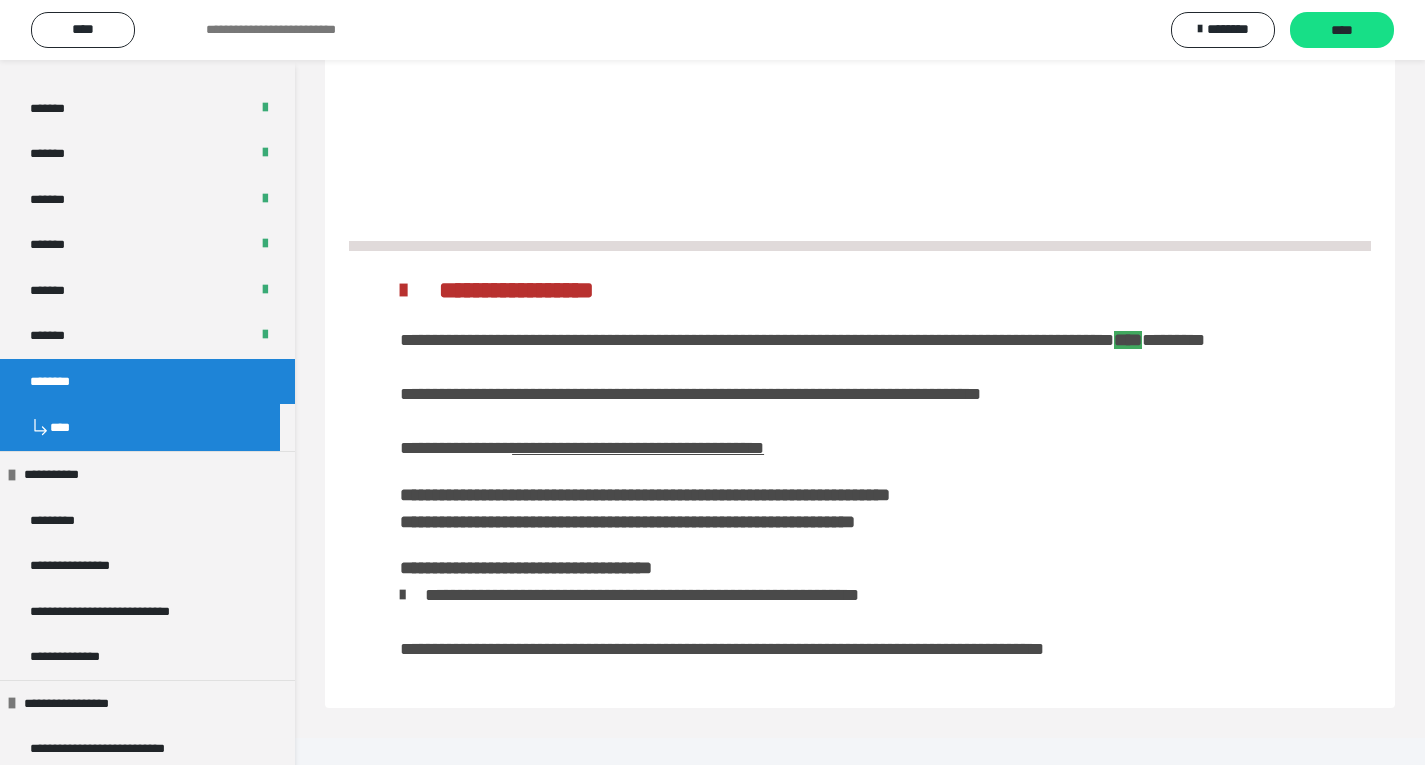 scroll, scrollTop: 2086, scrollLeft: 0, axis: vertical 